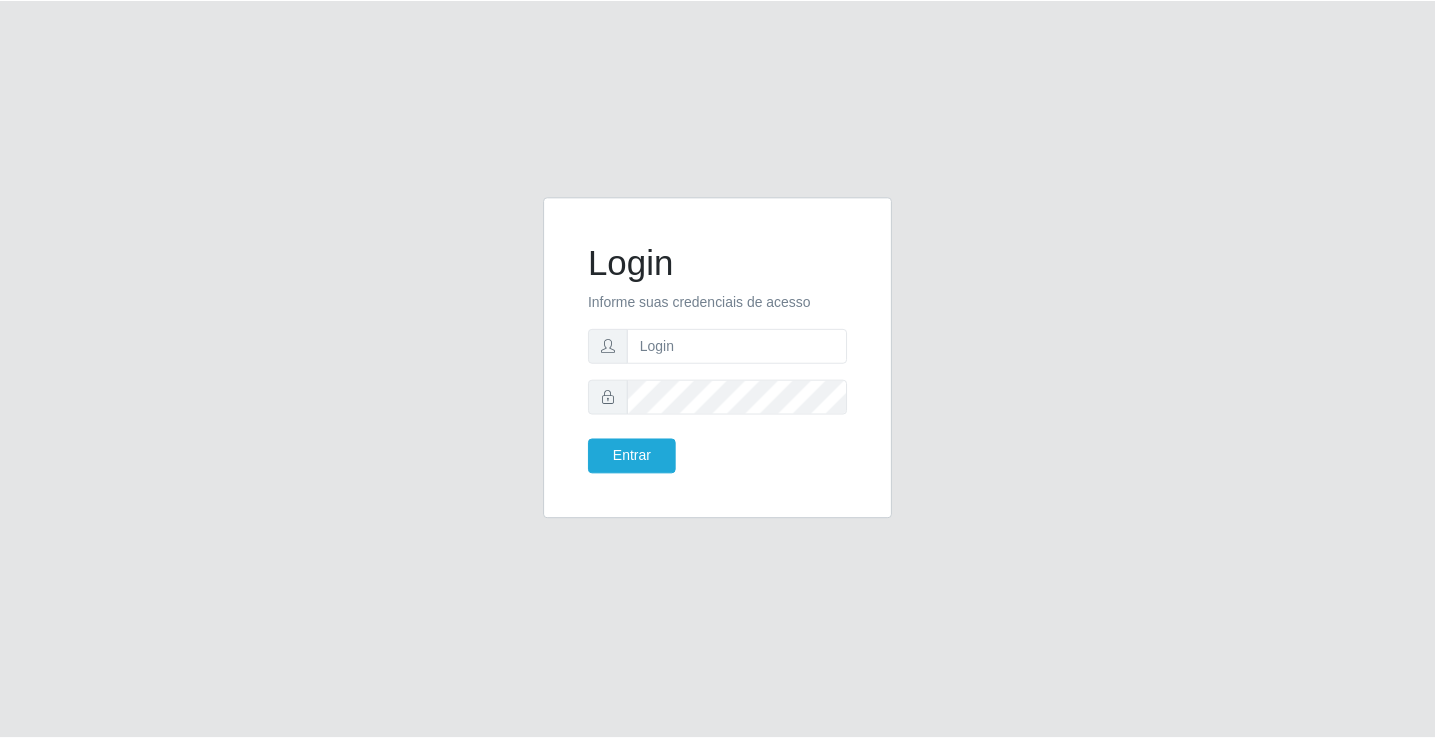 scroll, scrollTop: 0, scrollLeft: 0, axis: both 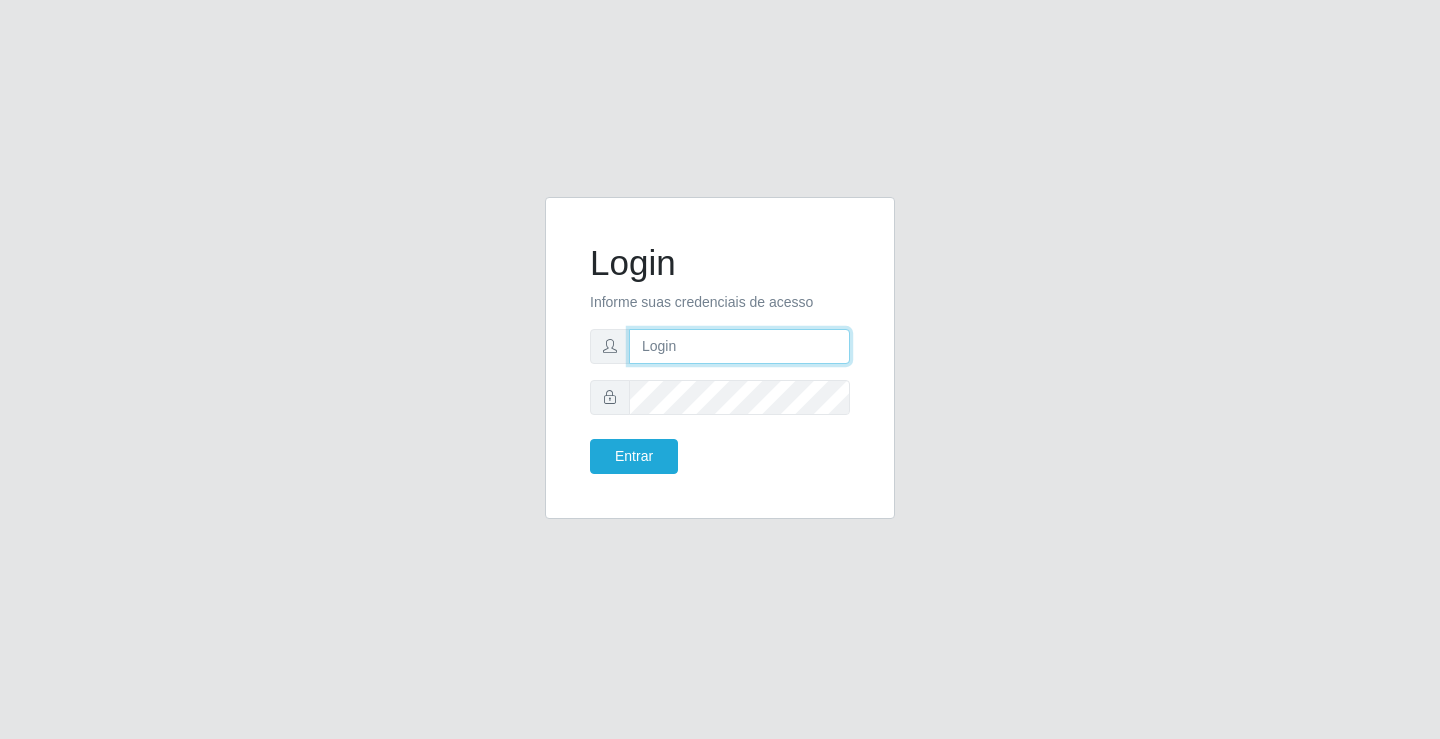 click at bounding box center (739, 346) 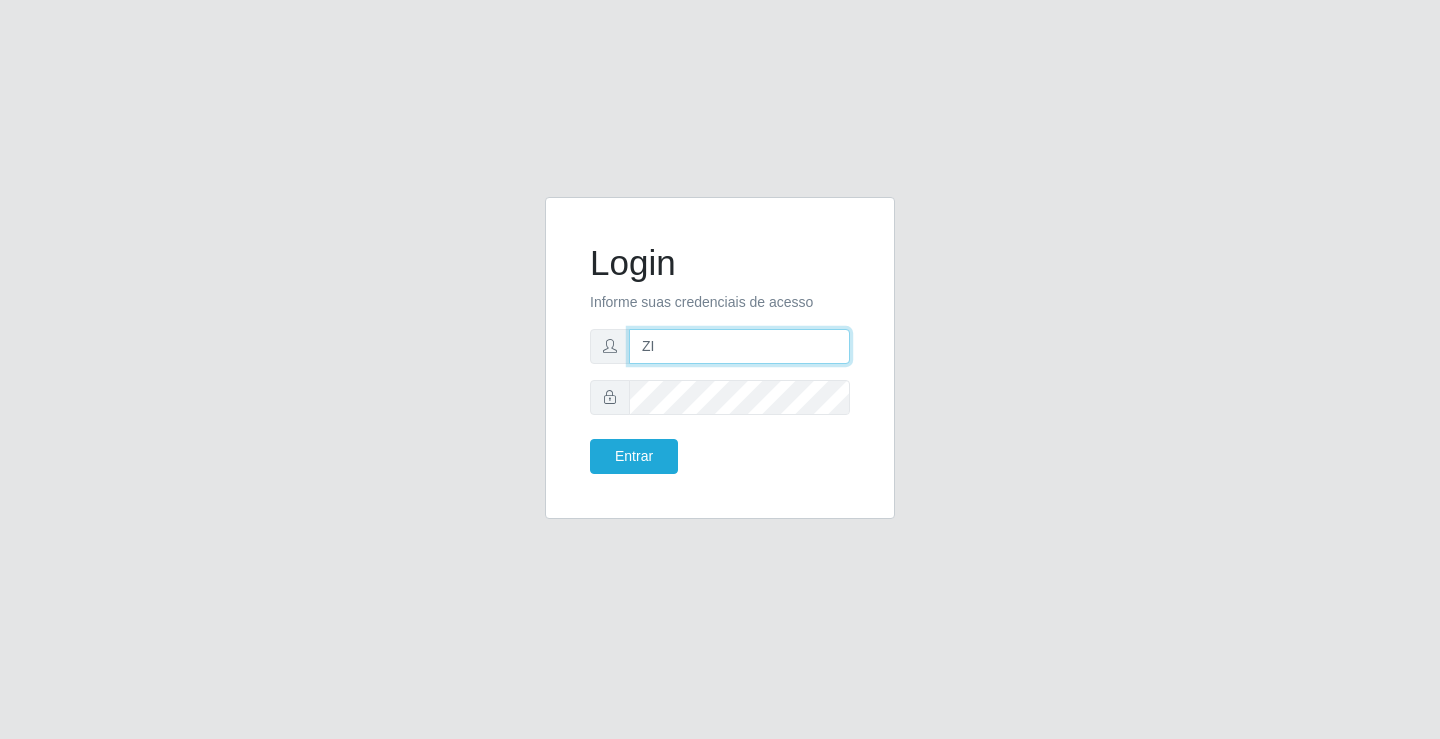 type on "[EMAIL]" 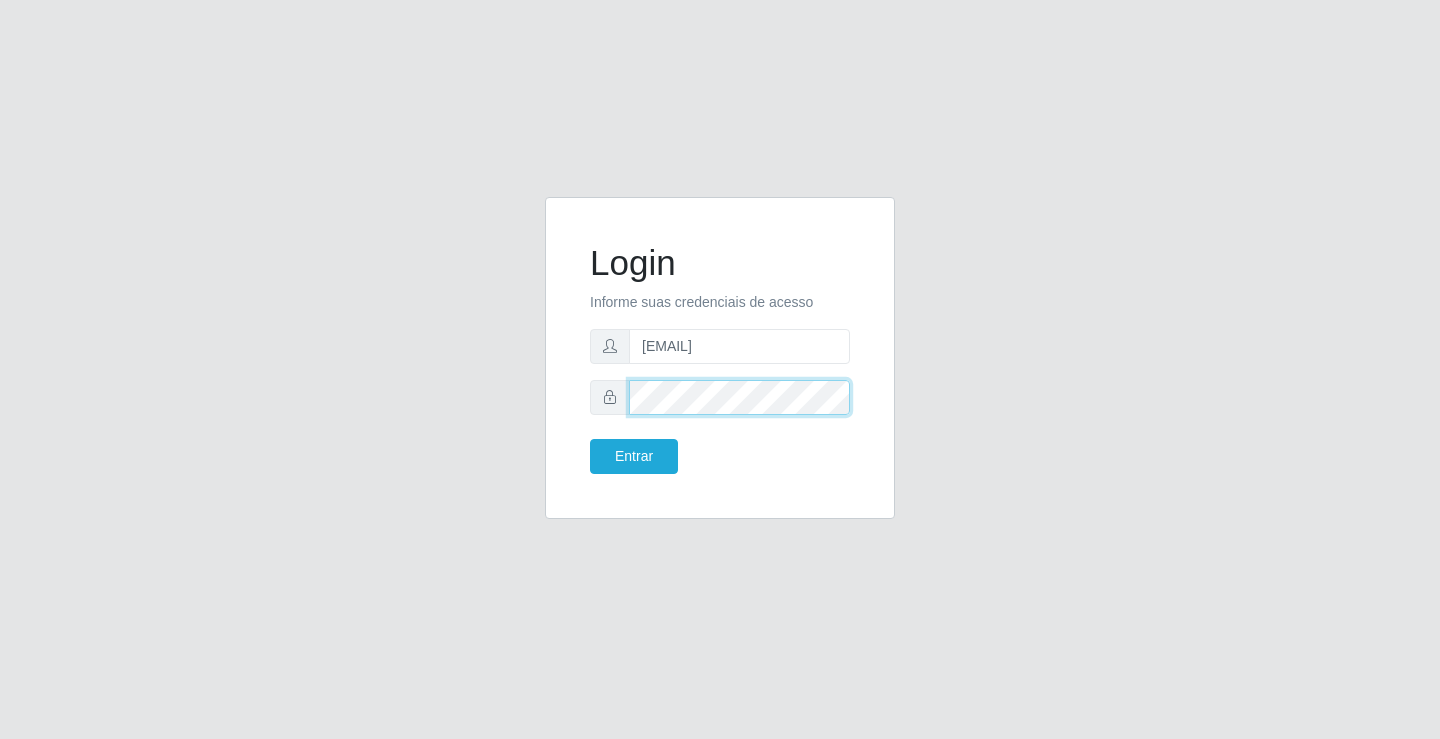 click on "Entrar" at bounding box center [634, 456] 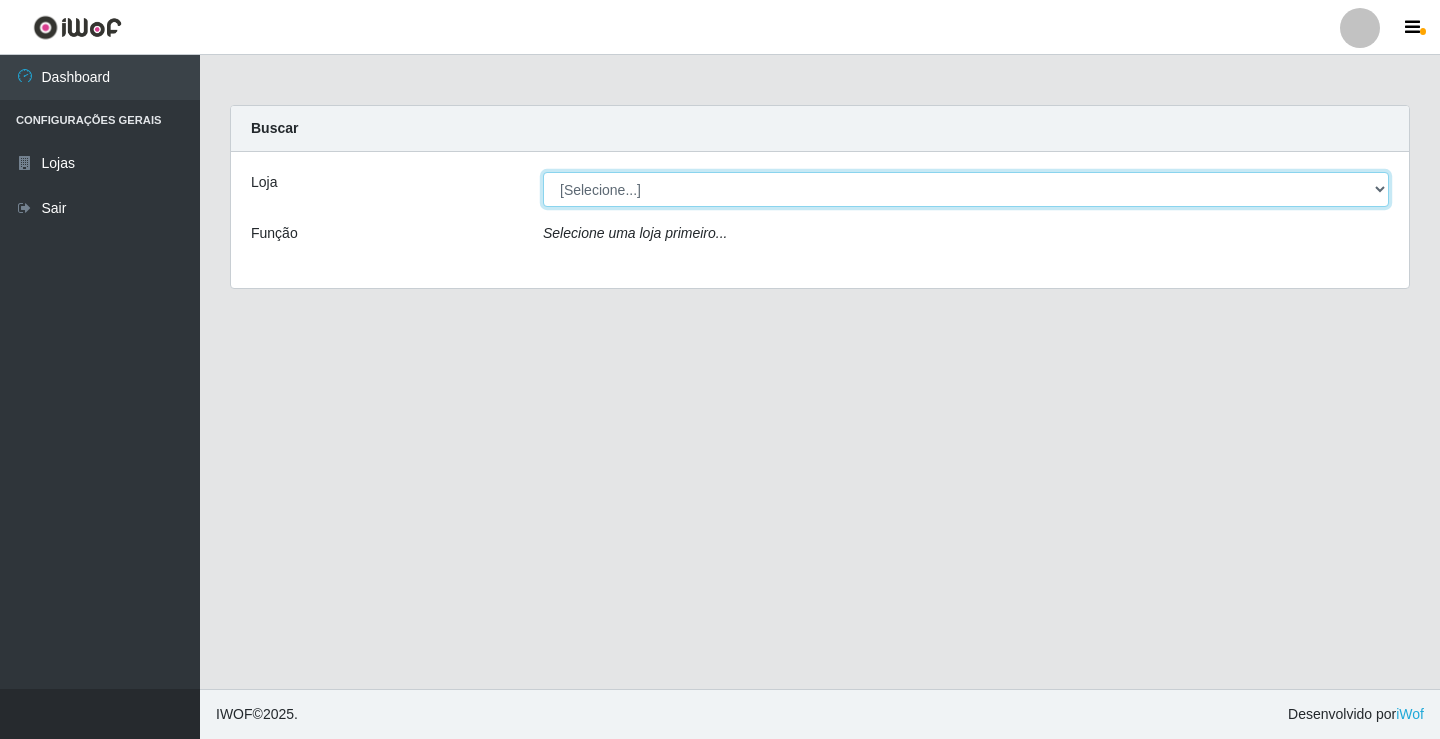 click on "[Selecione...] Ideal - [CITY]" at bounding box center [966, 189] 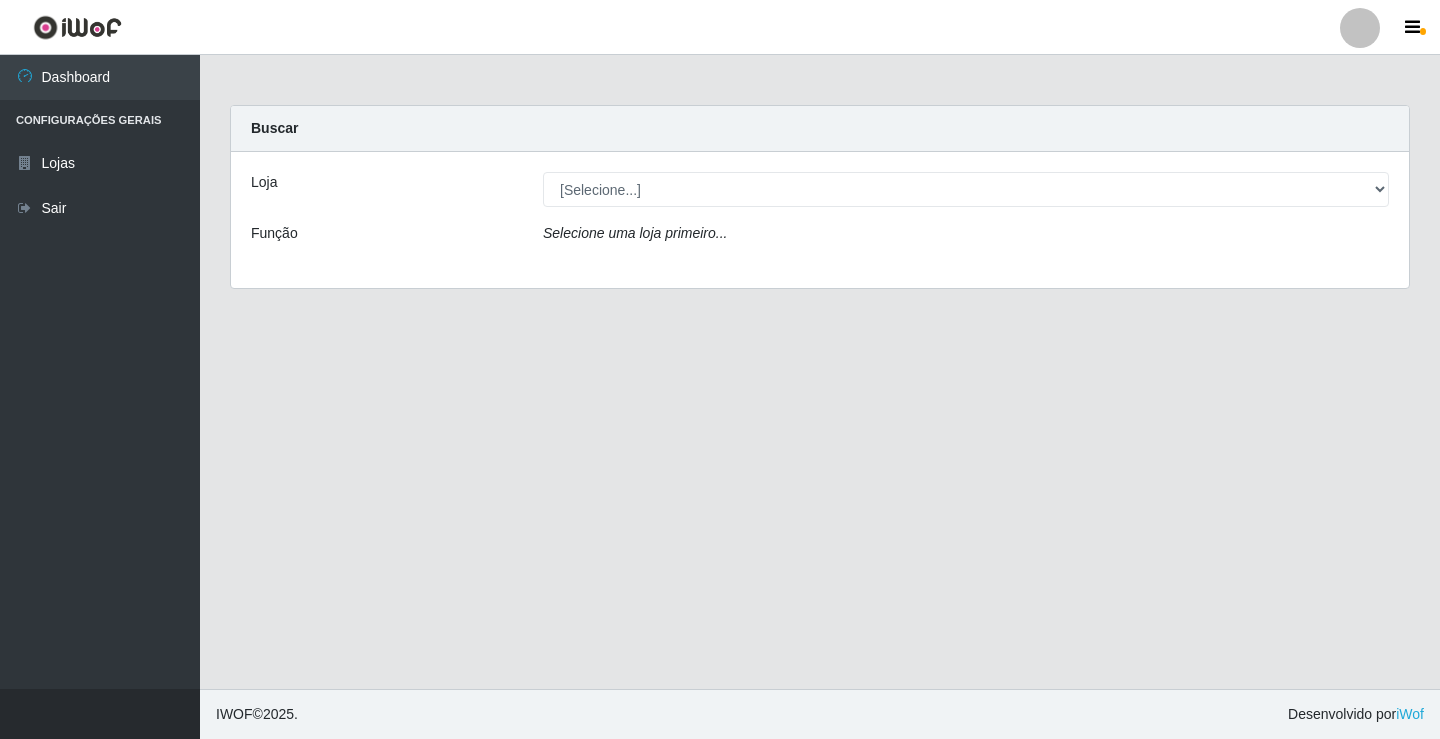 click on "Loja [Selecione...] Ideal - [CITY] Função Selecione uma loja primeiro..." at bounding box center (820, 220) 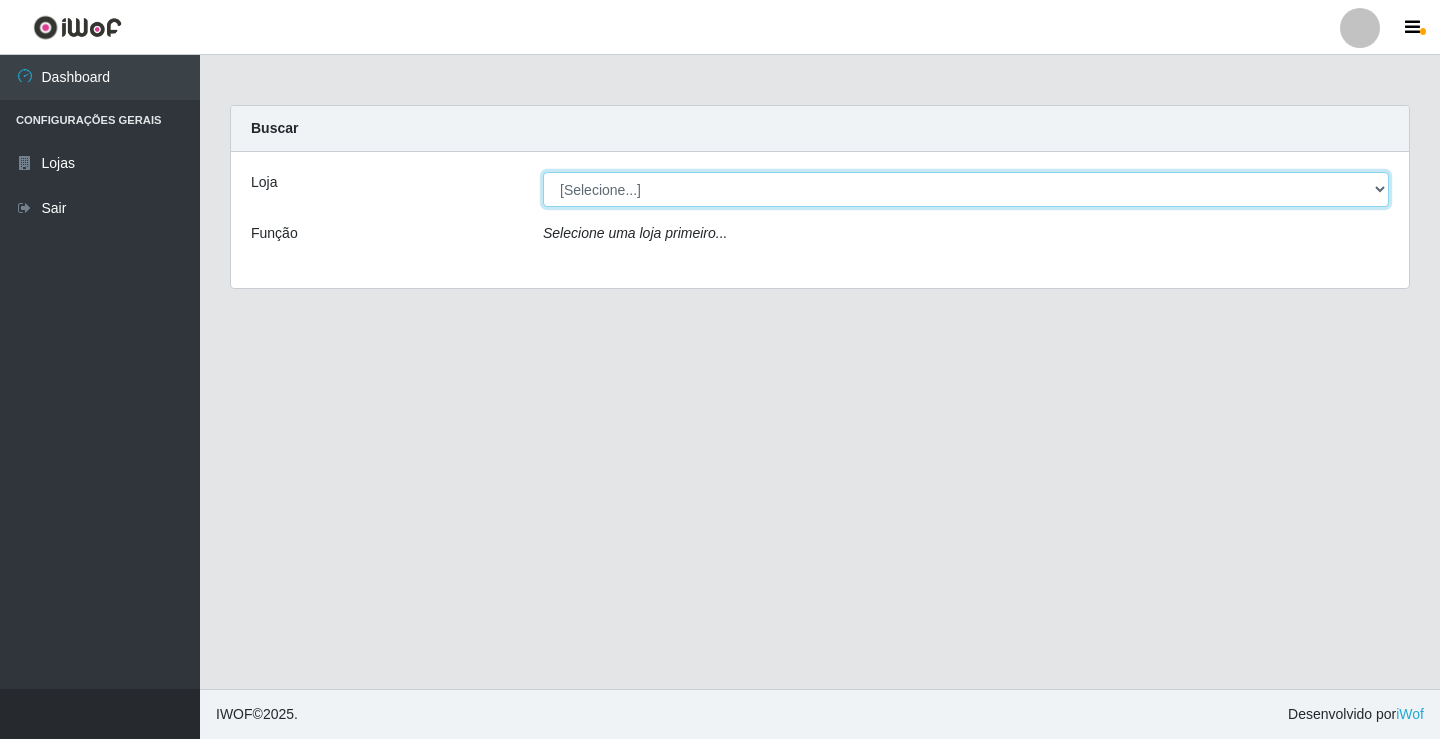 click on "[Selecione...] Ideal - [CITY]" at bounding box center (966, 189) 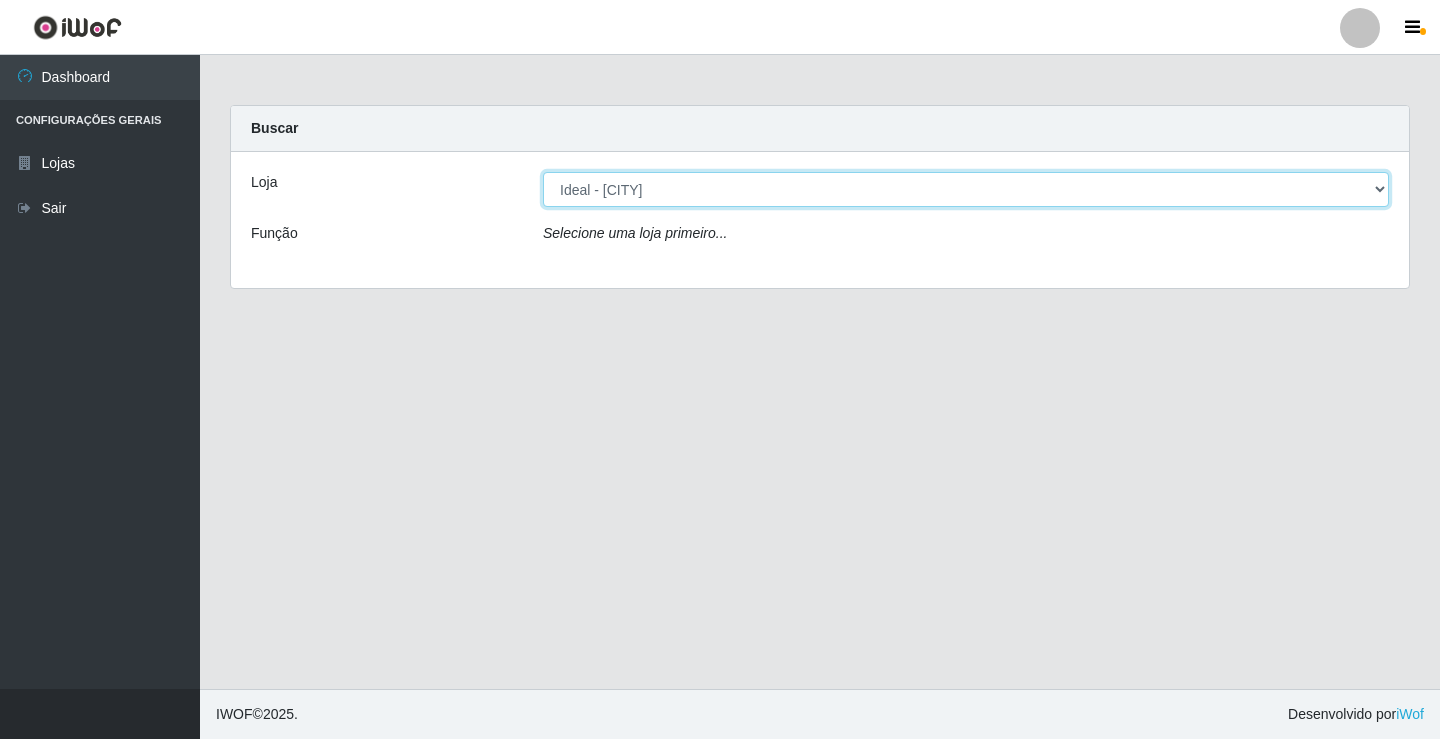 click on "[Selecione...] Ideal - [CITY]" at bounding box center [966, 189] 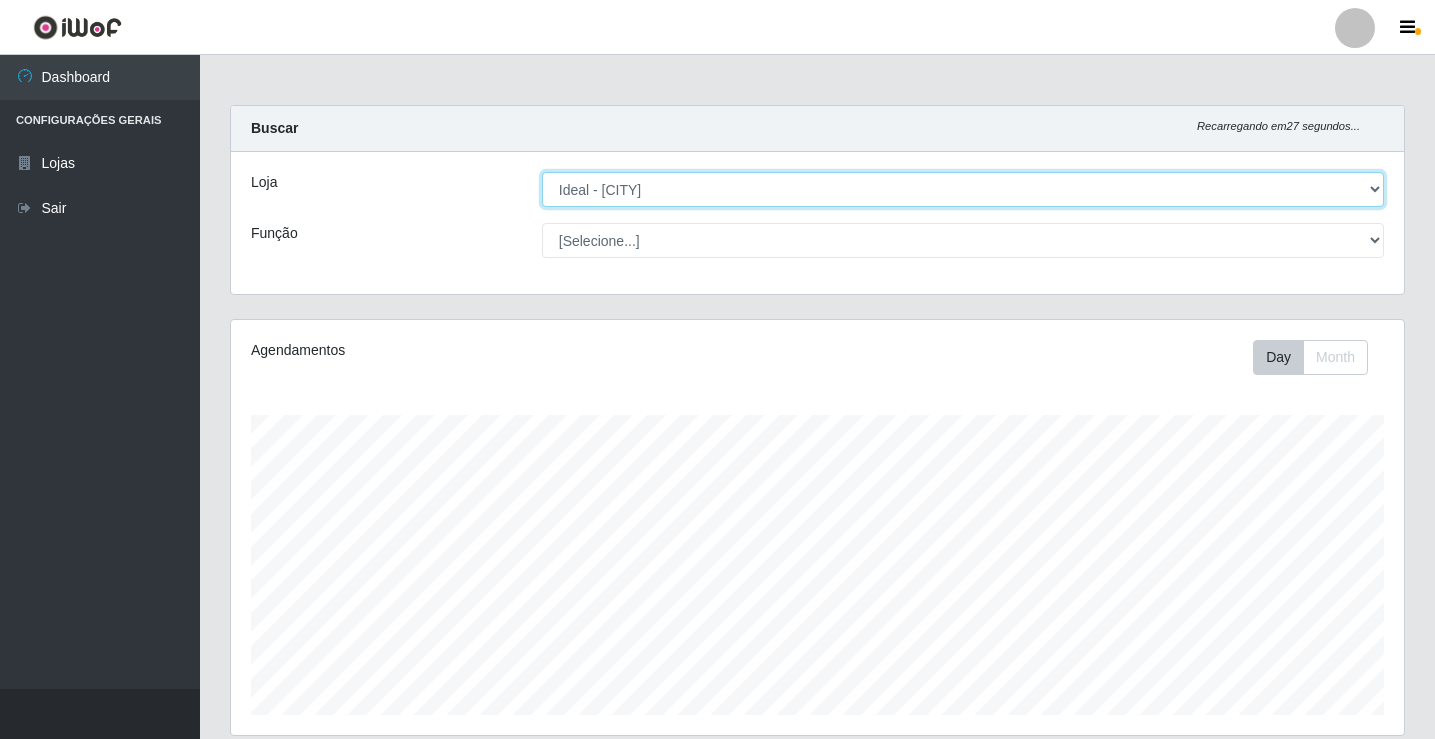 scroll, scrollTop: 999585, scrollLeft: 998827, axis: both 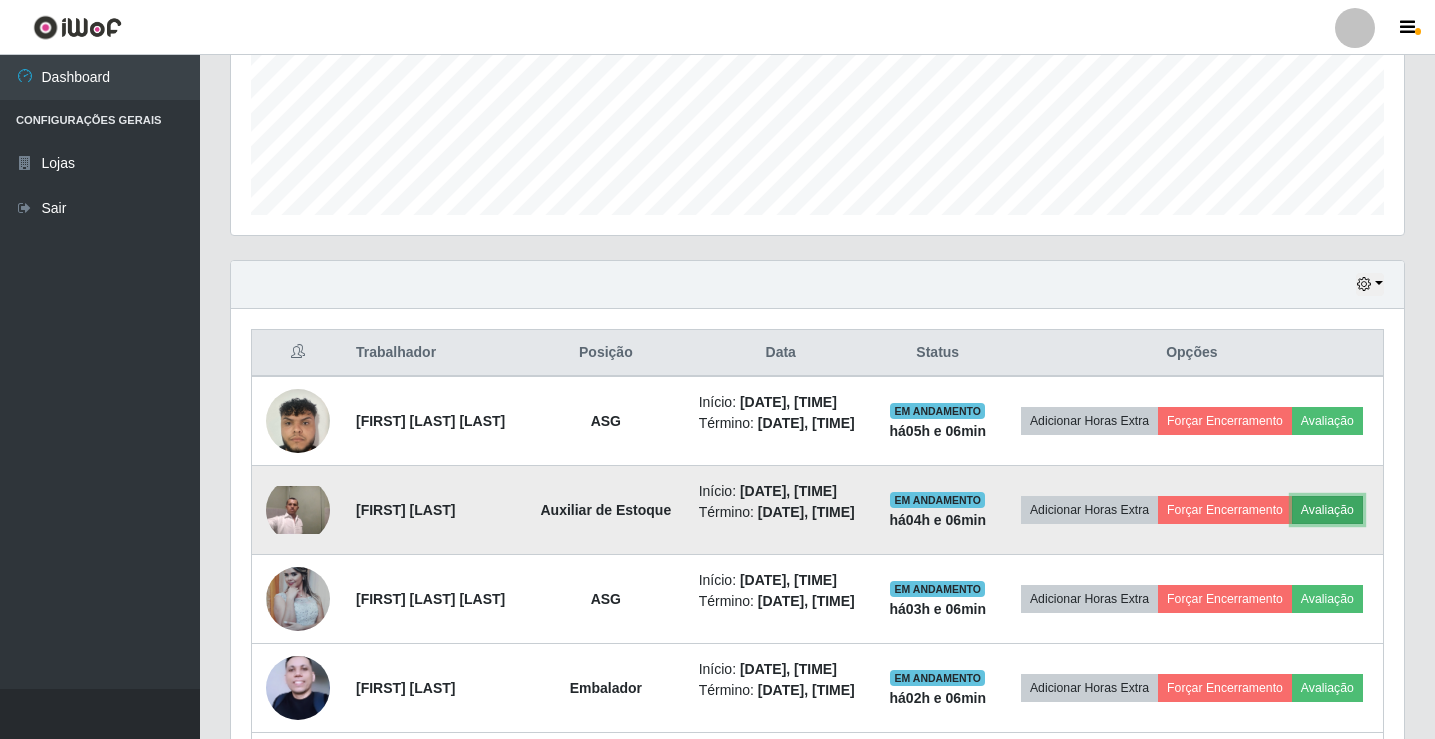click on "Avaliação" at bounding box center [1327, 510] 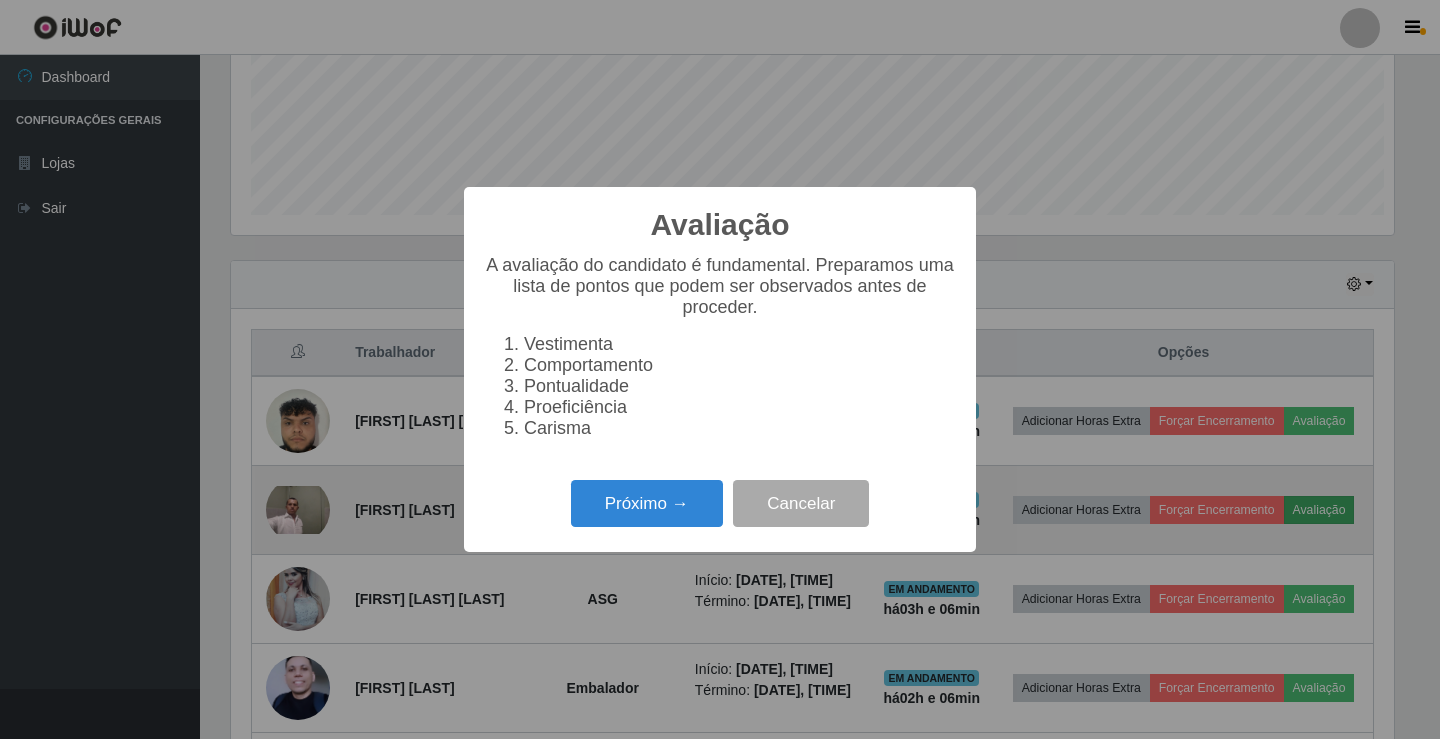 scroll, scrollTop: 999585, scrollLeft: 998837, axis: both 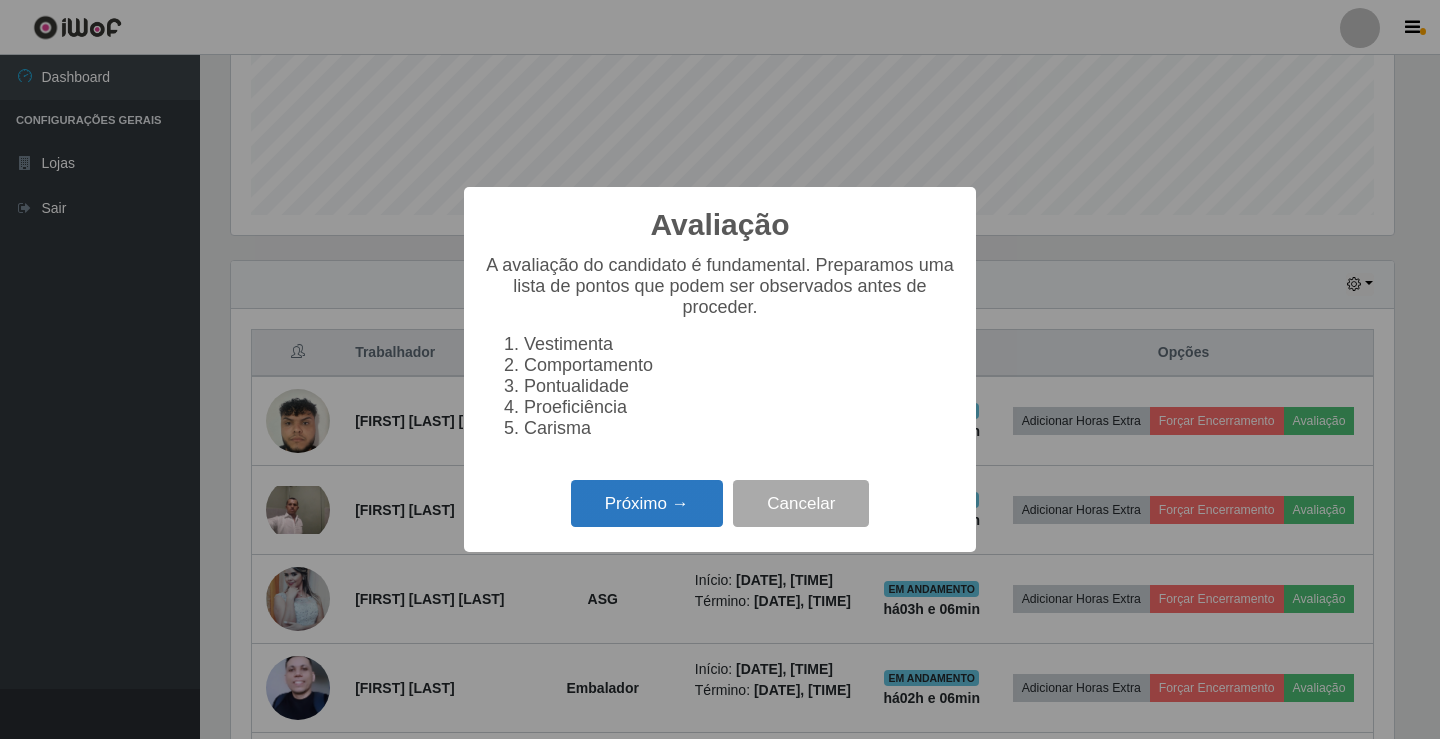 click on "Próximo →" at bounding box center [647, 503] 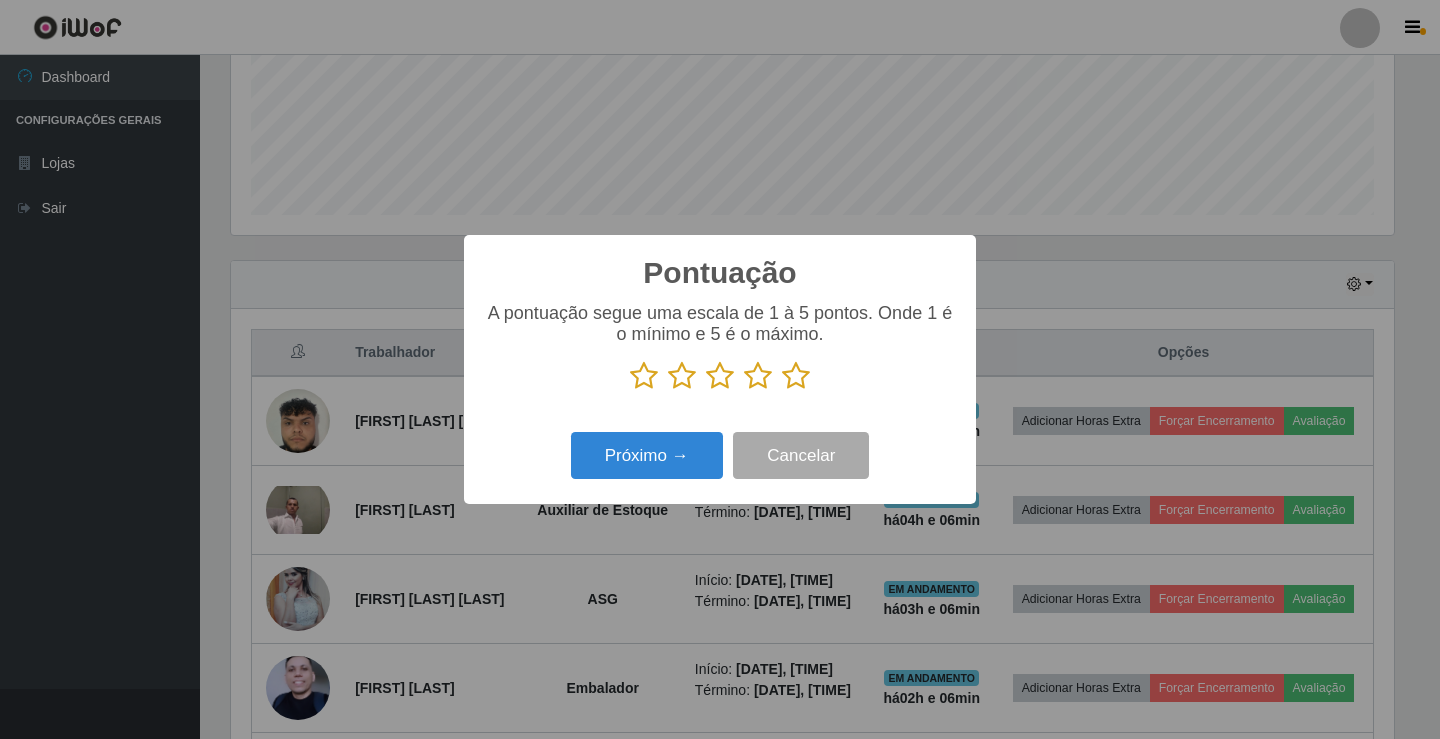 click at bounding box center (758, 376) 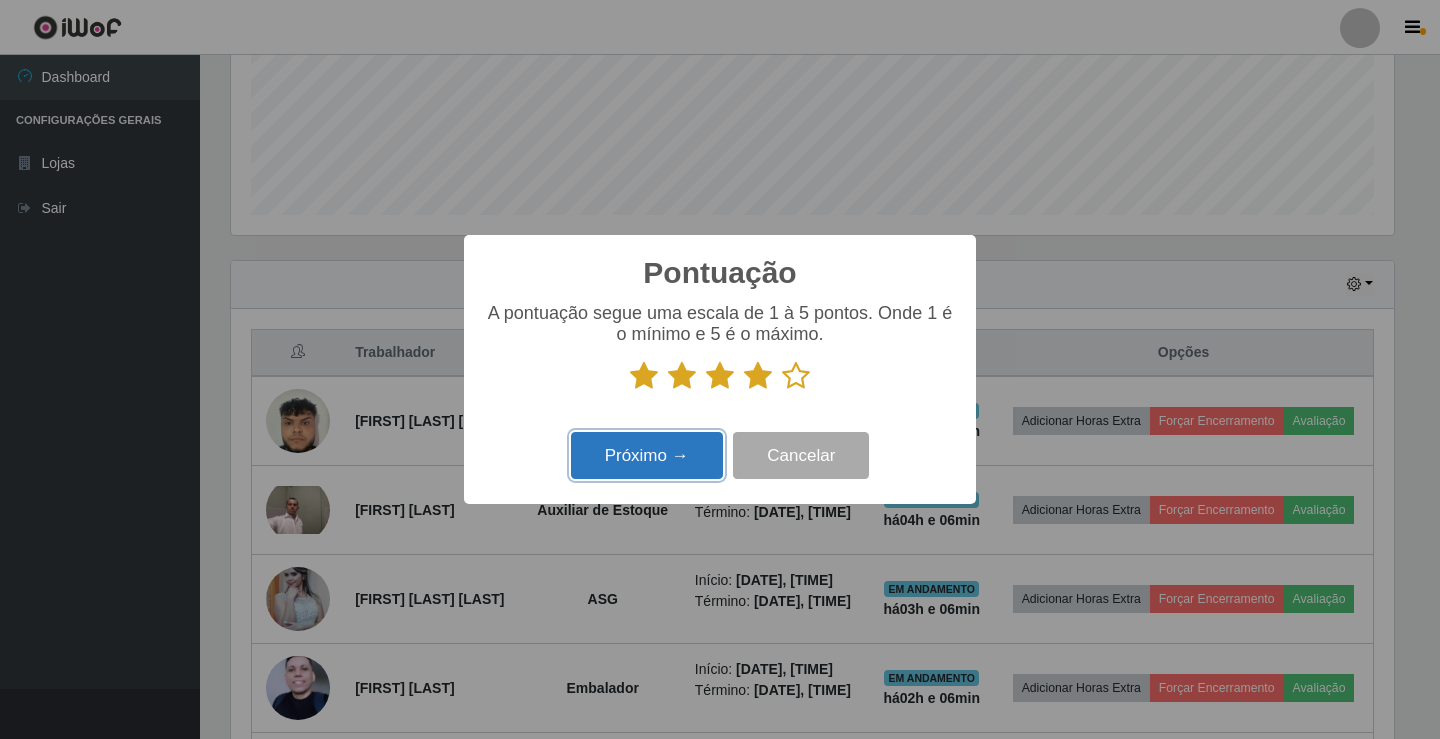 click on "Próximo →" at bounding box center [647, 455] 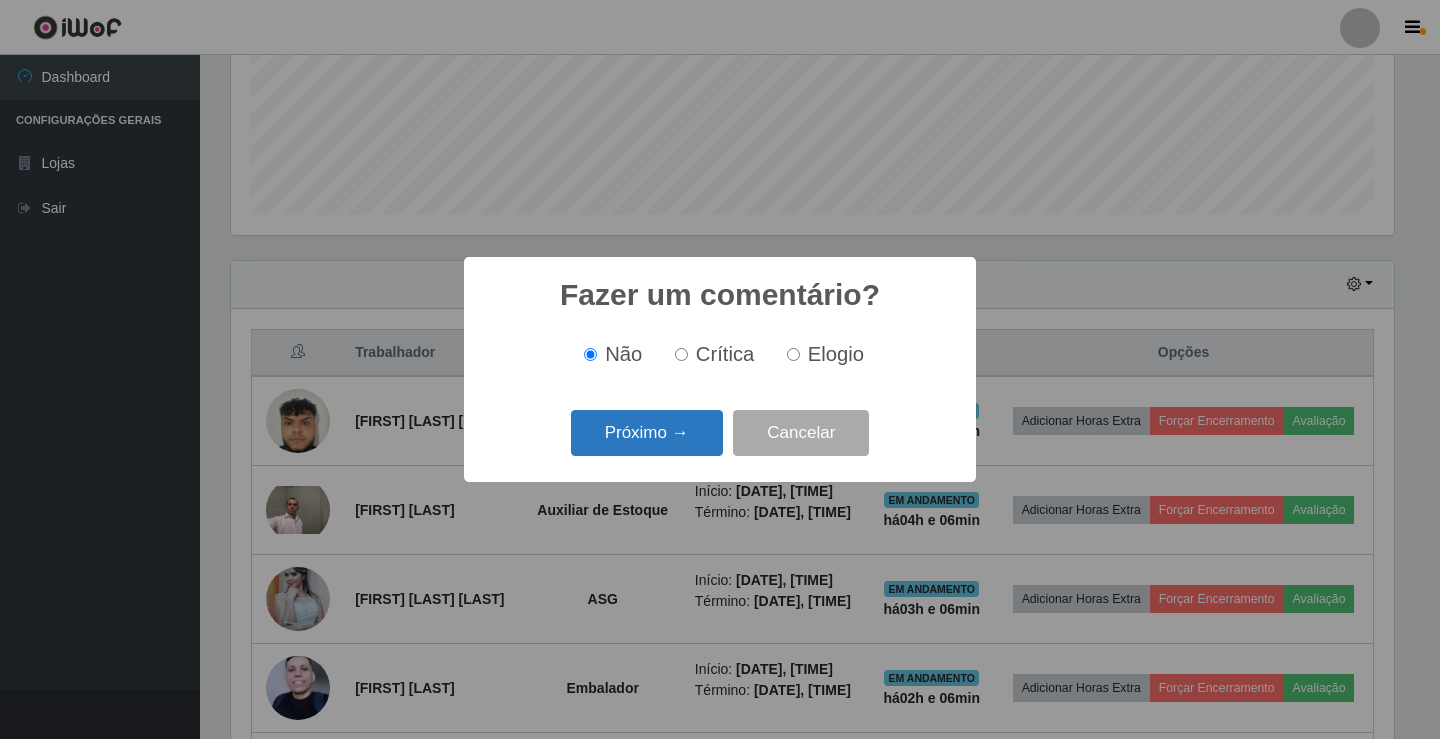 click on "Próximo →" at bounding box center (647, 433) 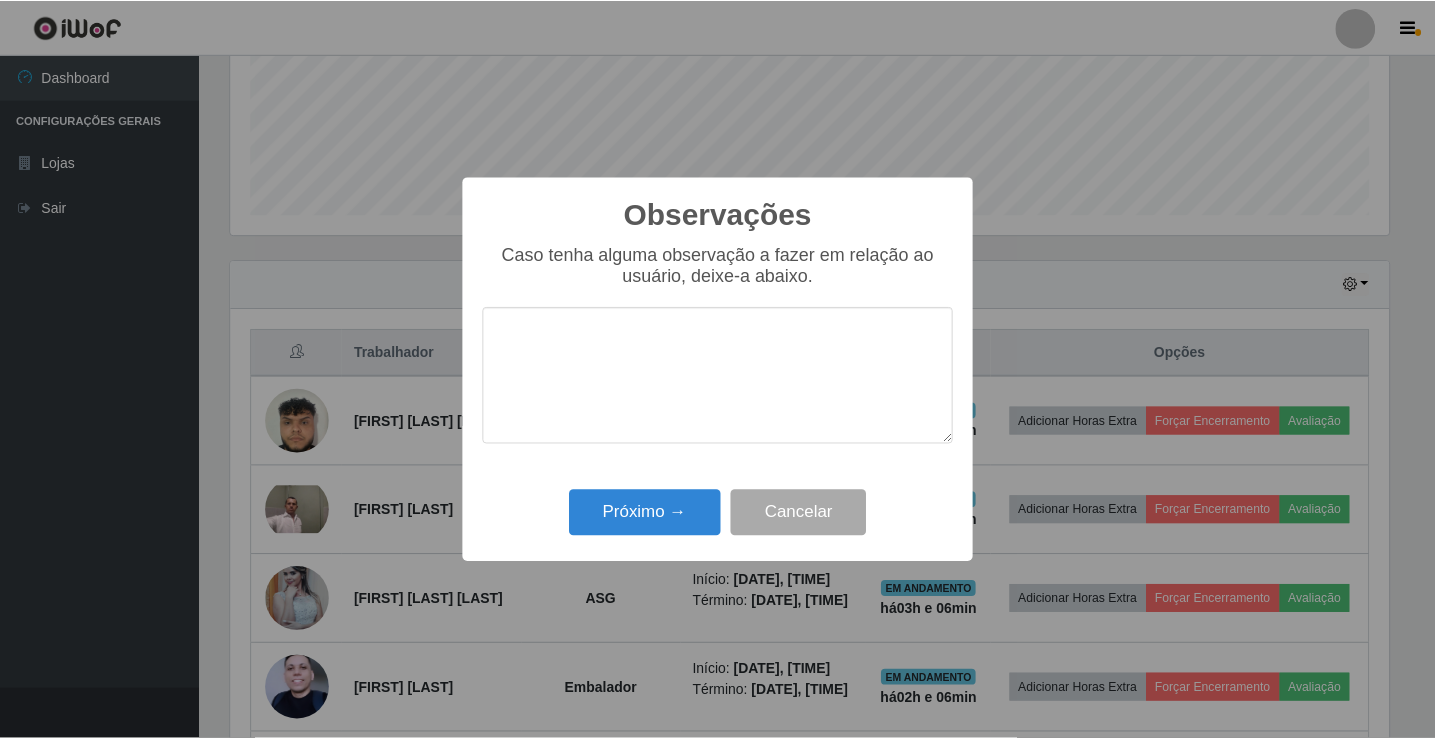 scroll, scrollTop: 999585, scrollLeft: 998837, axis: both 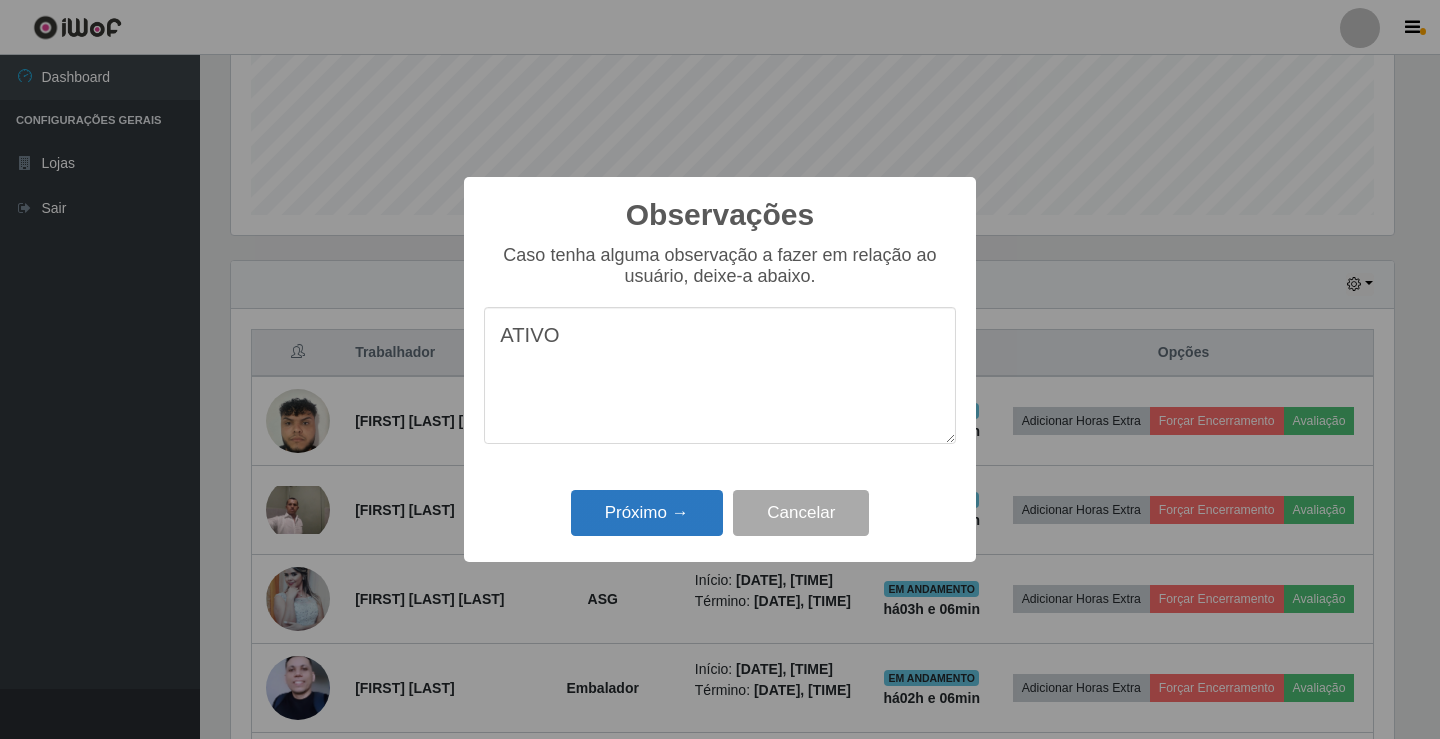 type on "ATIVO" 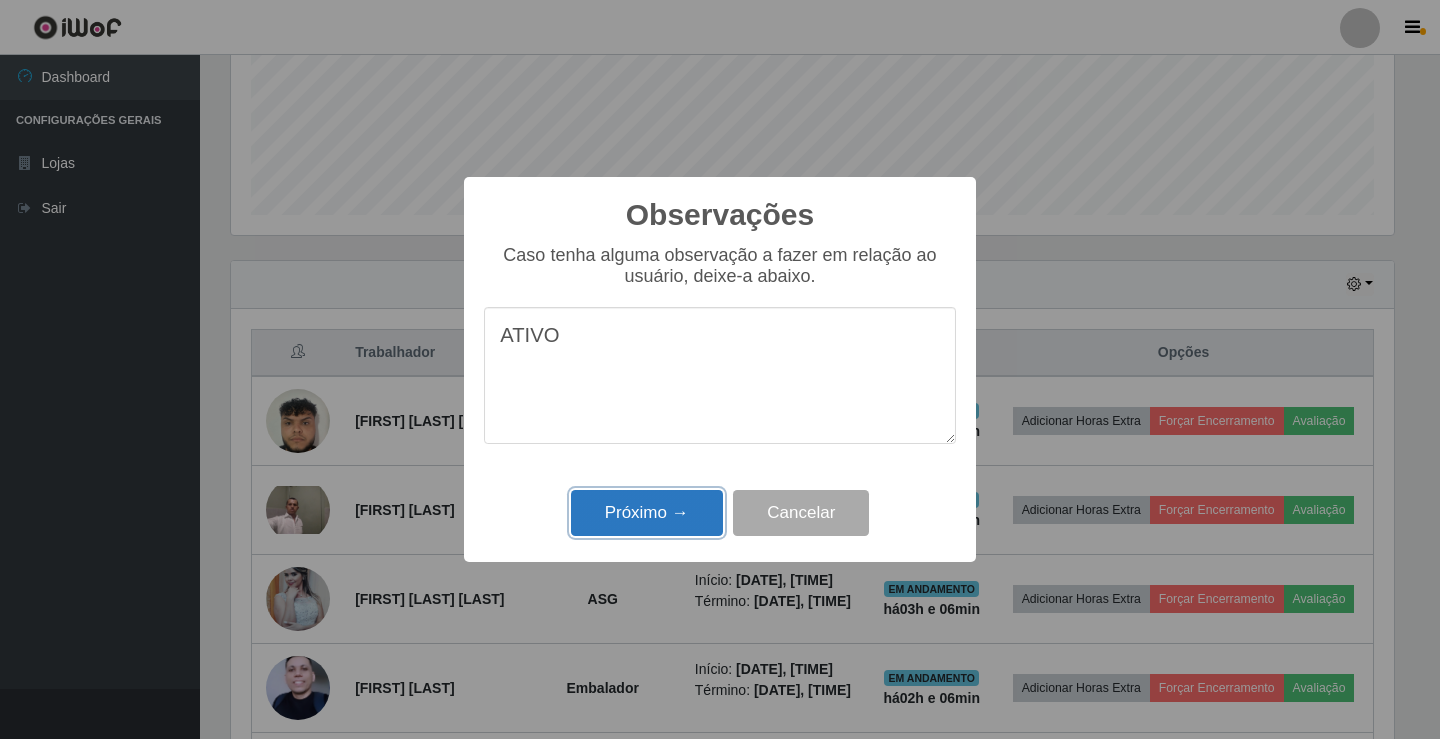 click on "Próximo →" at bounding box center [647, 513] 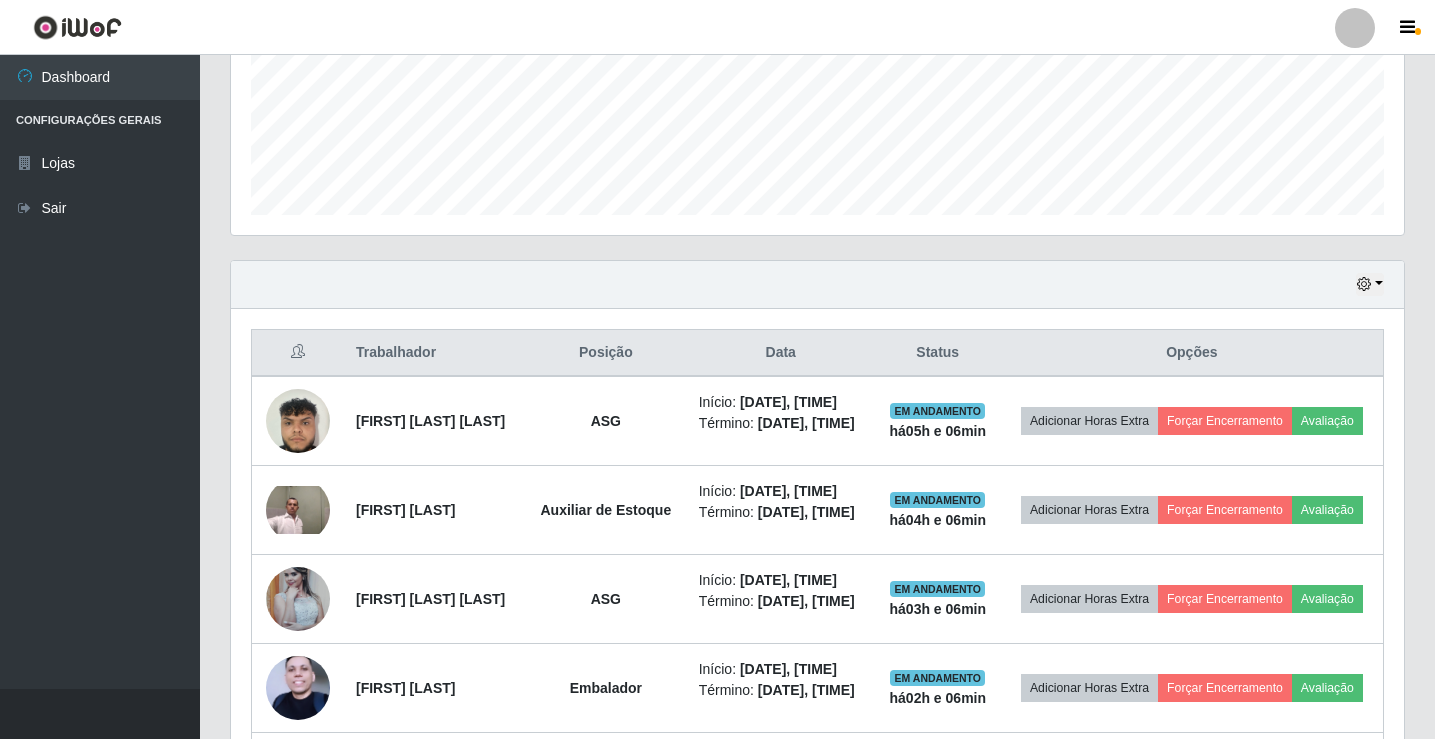scroll, scrollTop: 999585, scrollLeft: 998827, axis: both 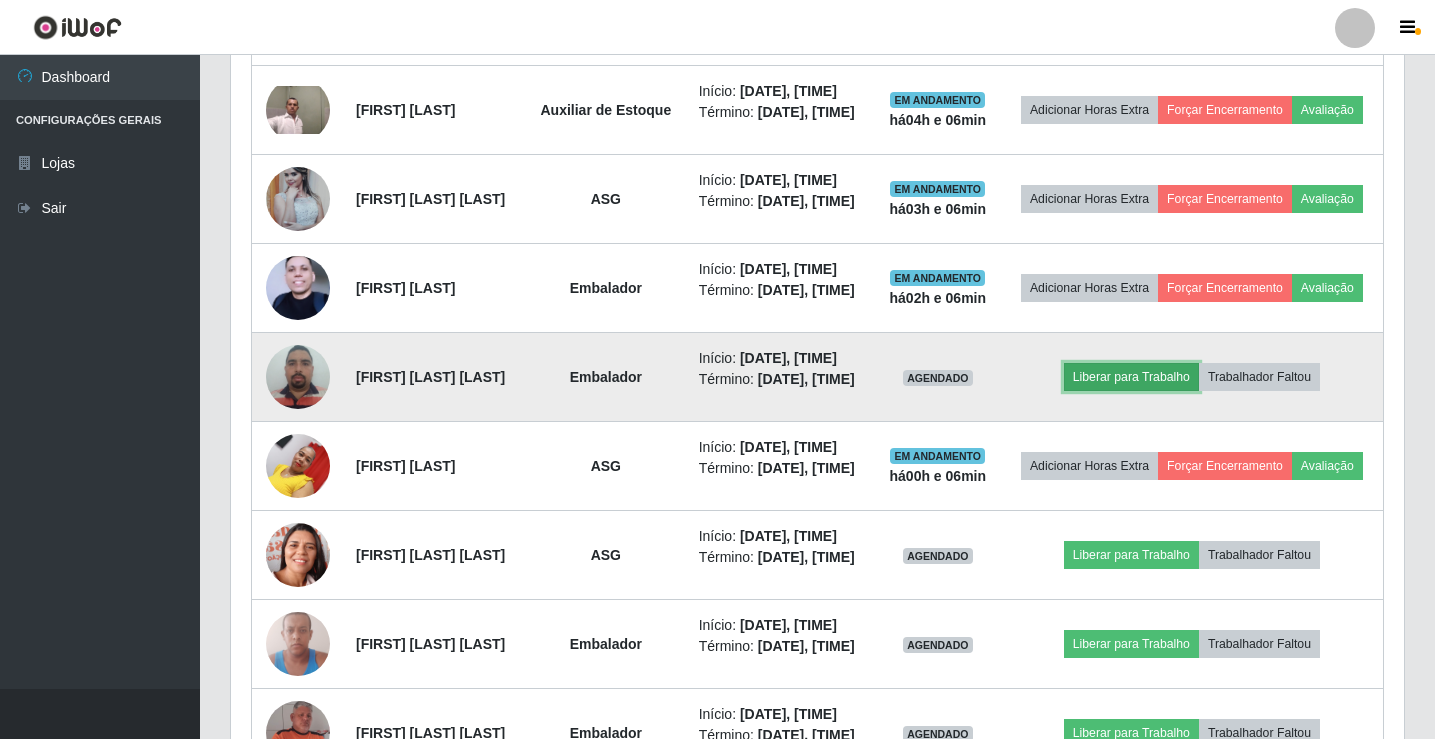 click on "Liberar para Trabalho" at bounding box center [1131, 377] 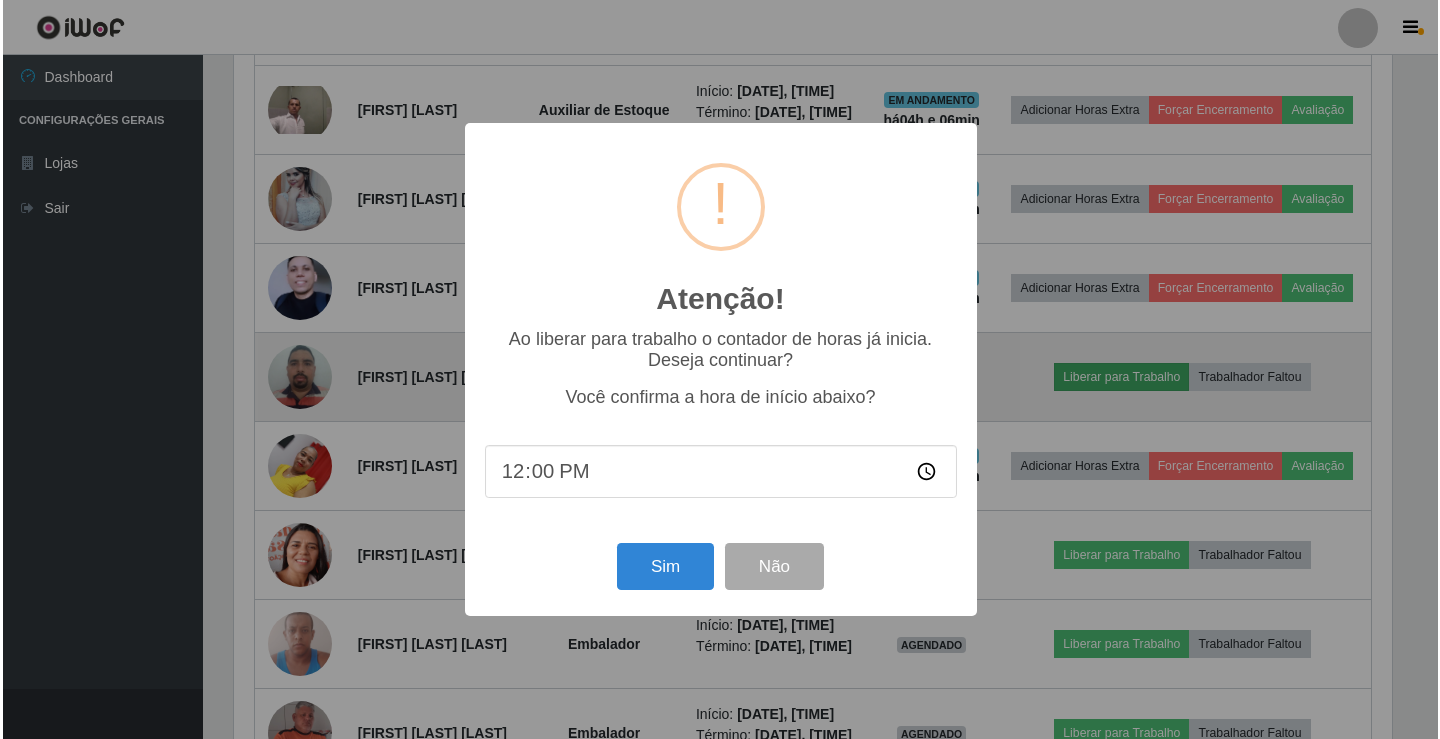 scroll, scrollTop: 999585, scrollLeft: 998837, axis: both 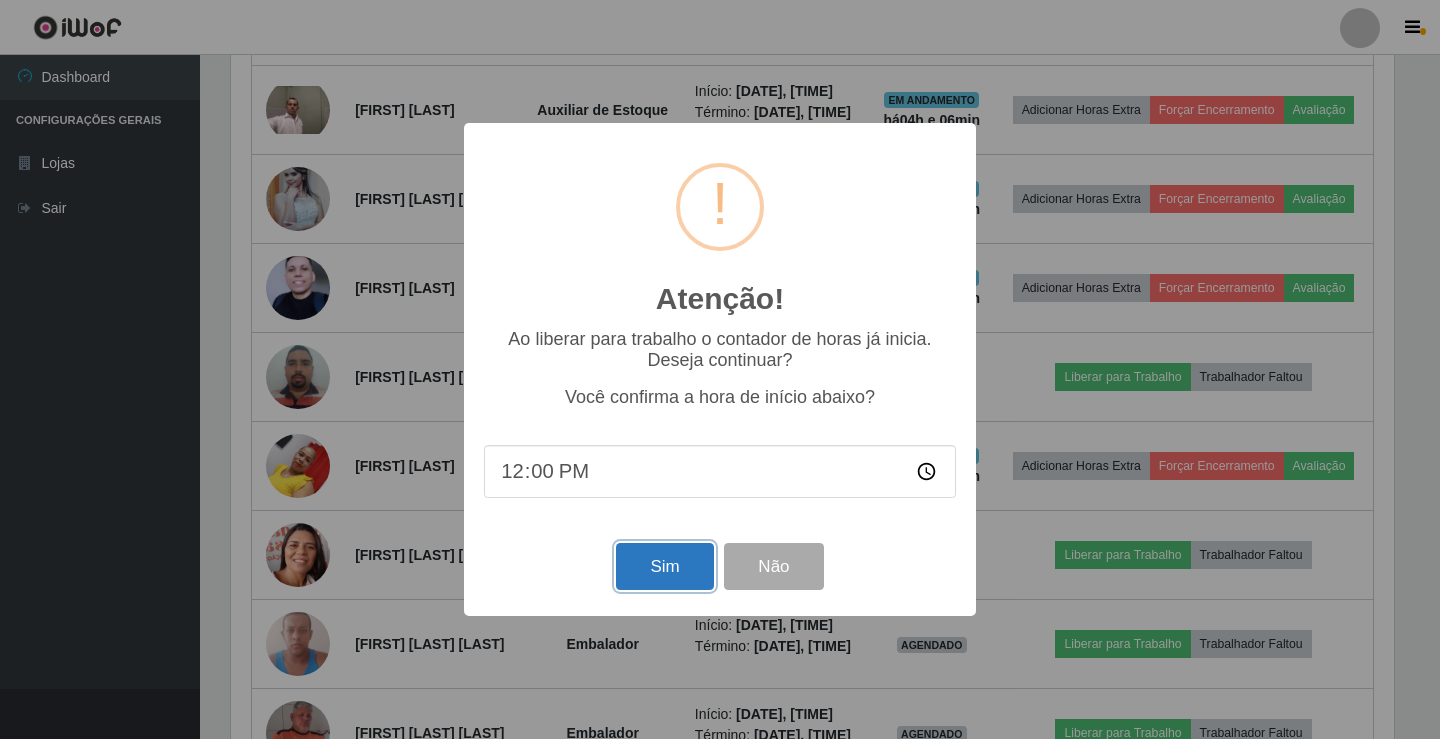 click on "Sim" at bounding box center [664, 566] 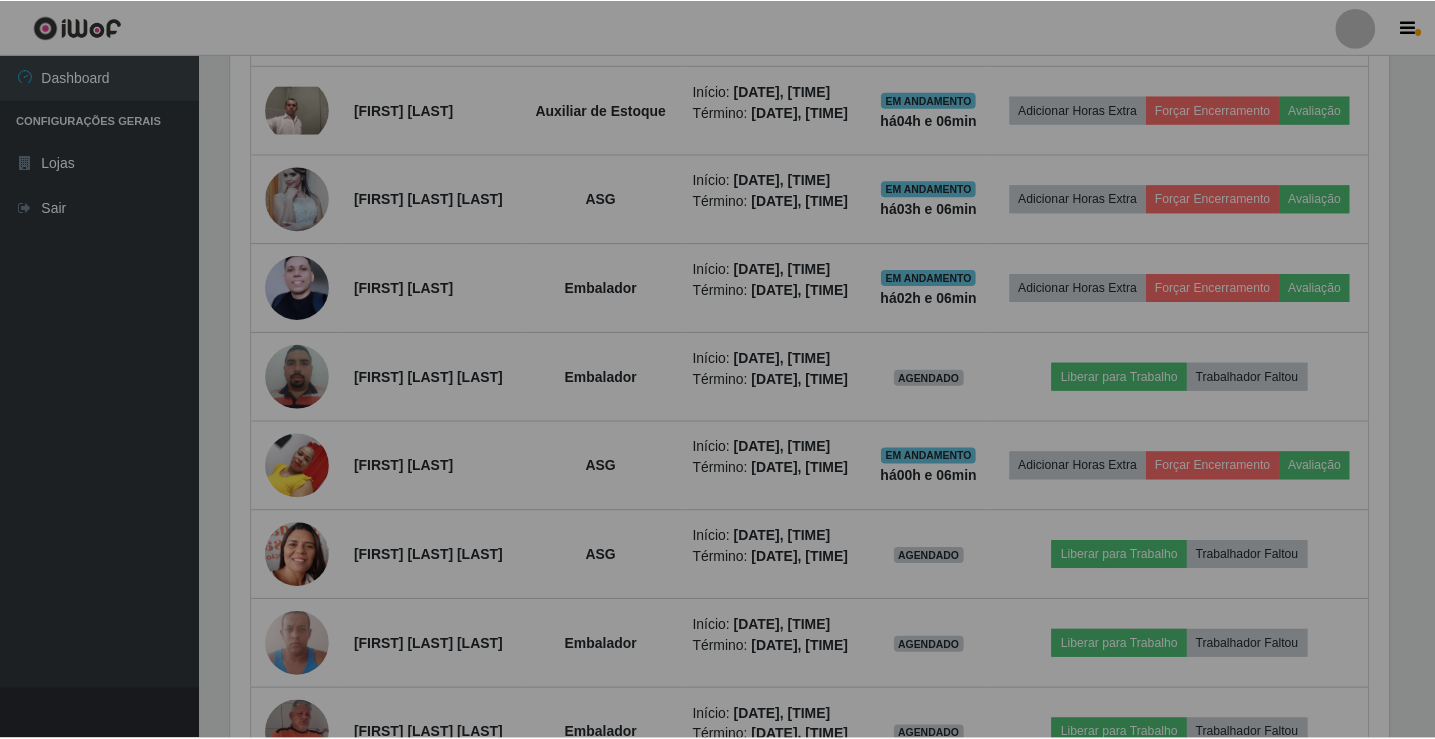 scroll, scrollTop: 999585, scrollLeft: 998827, axis: both 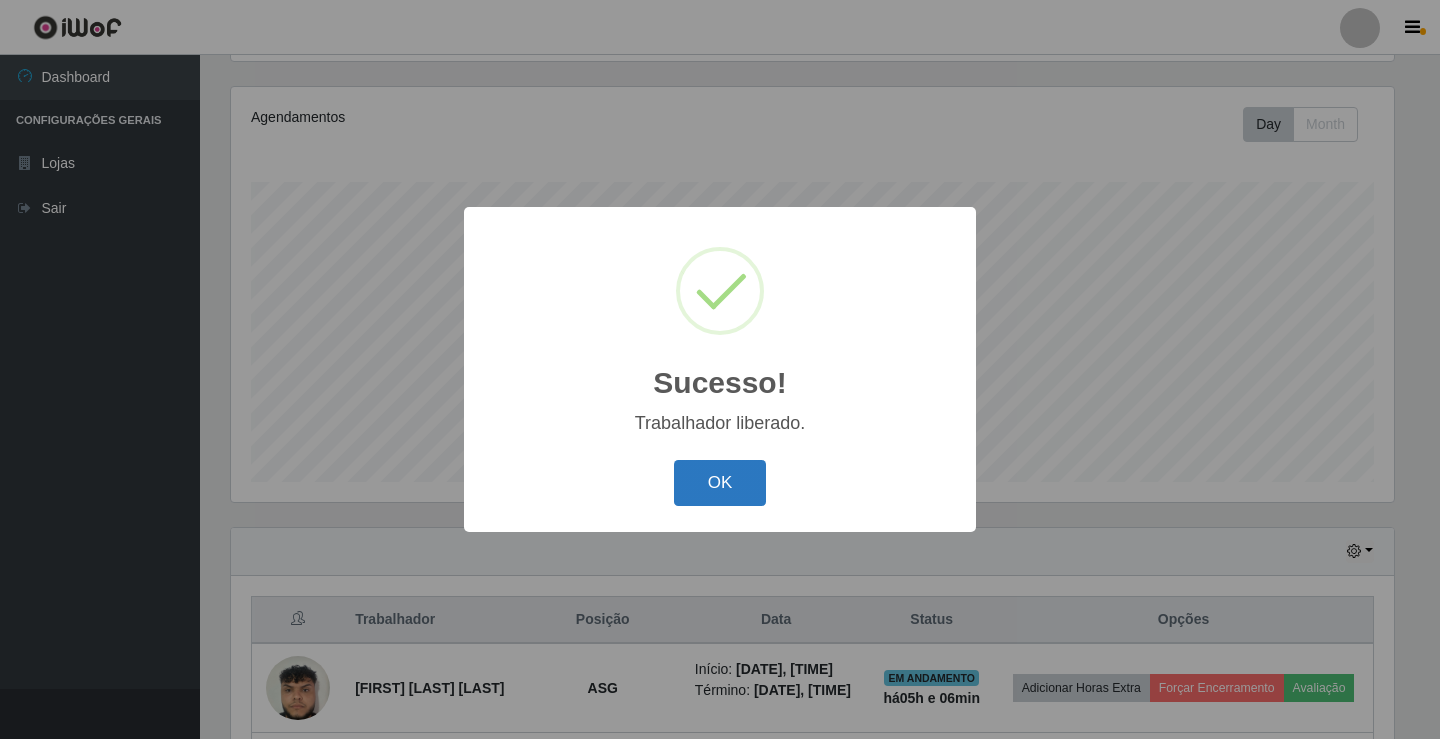 click on "OK" at bounding box center [720, 483] 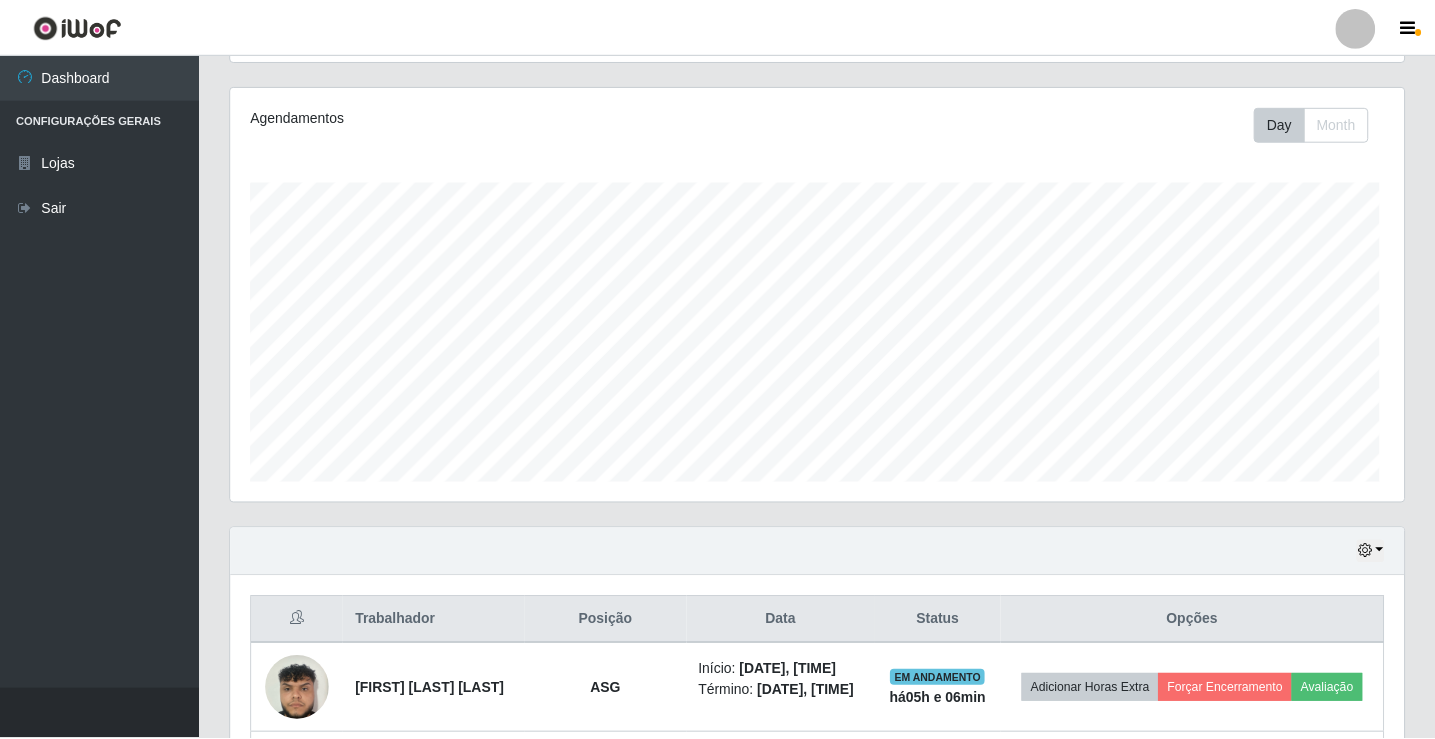 scroll, scrollTop: 999585, scrollLeft: 998827, axis: both 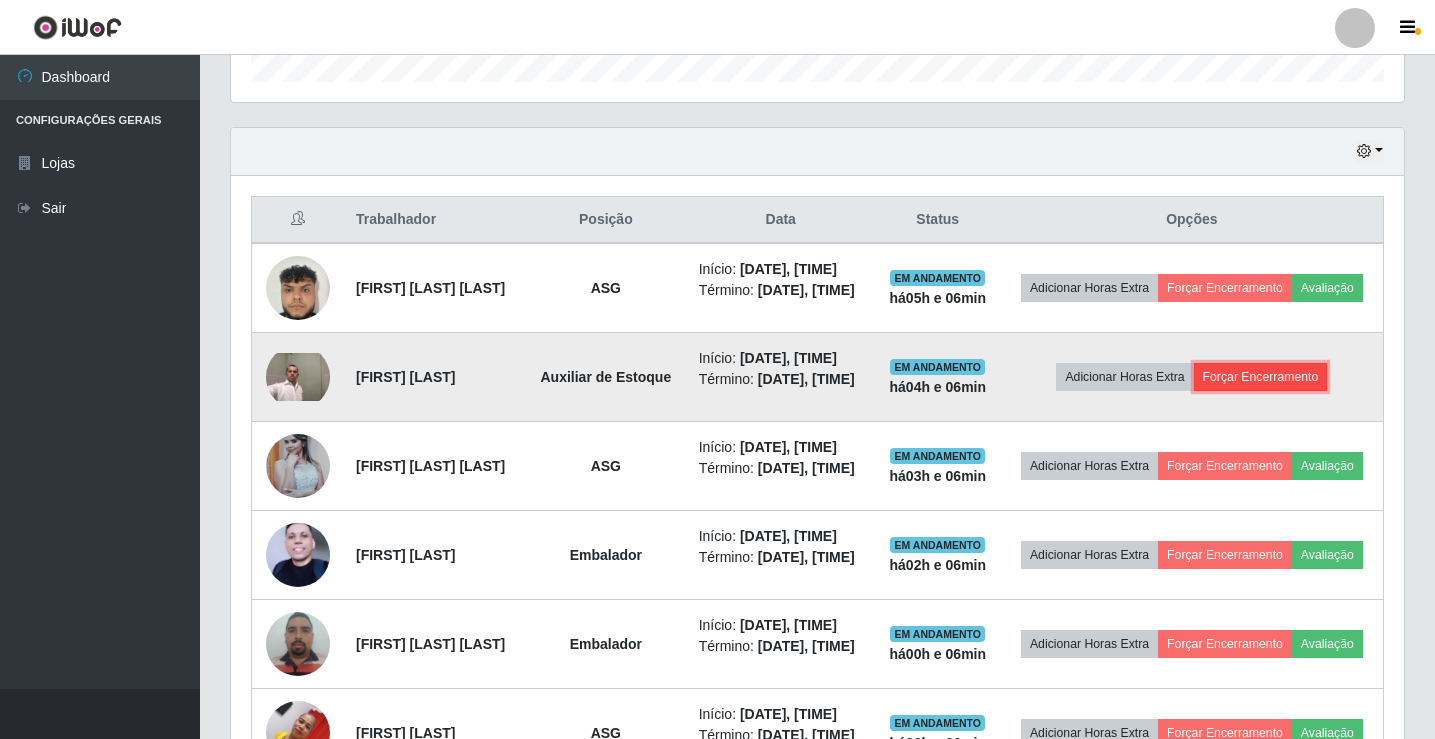 click on "Forçar Encerramento" at bounding box center [1261, 377] 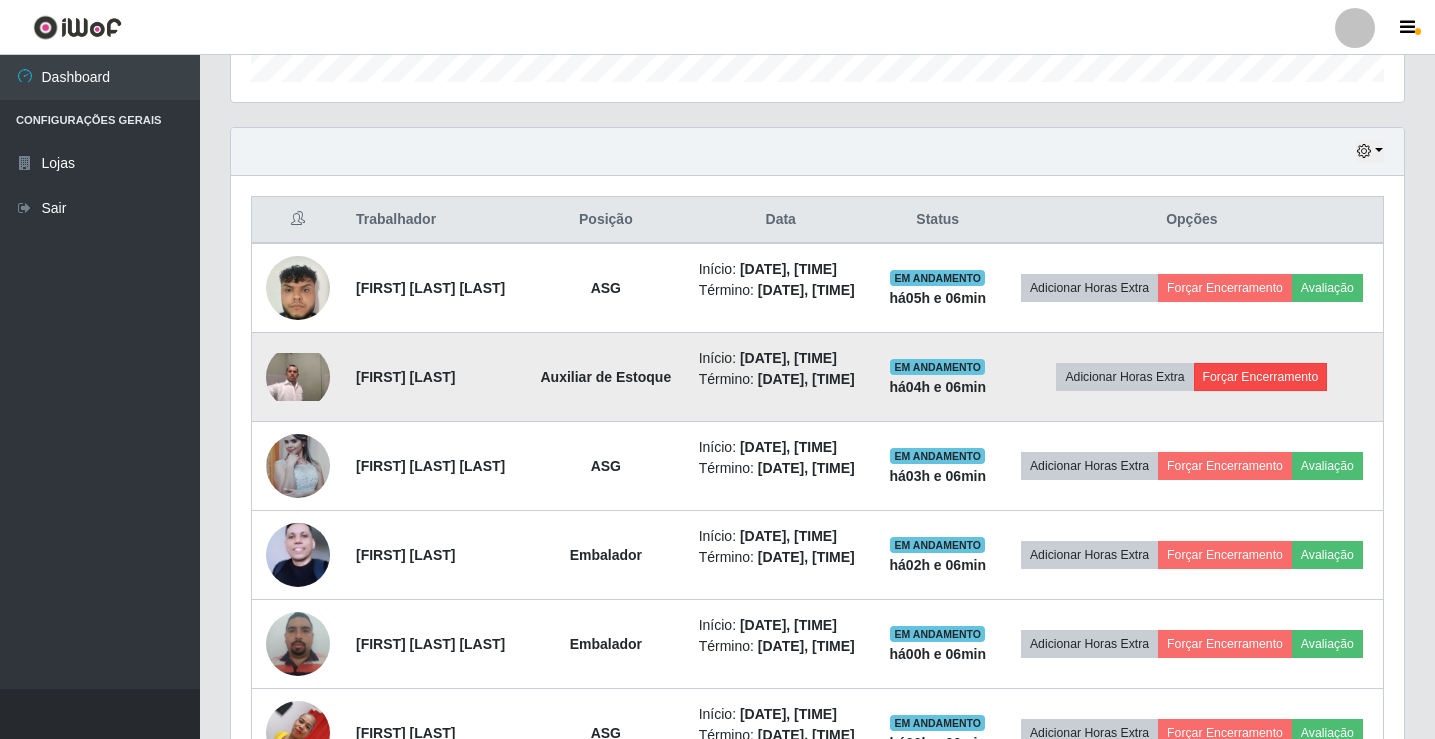 scroll, scrollTop: 999585, scrollLeft: 998837, axis: both 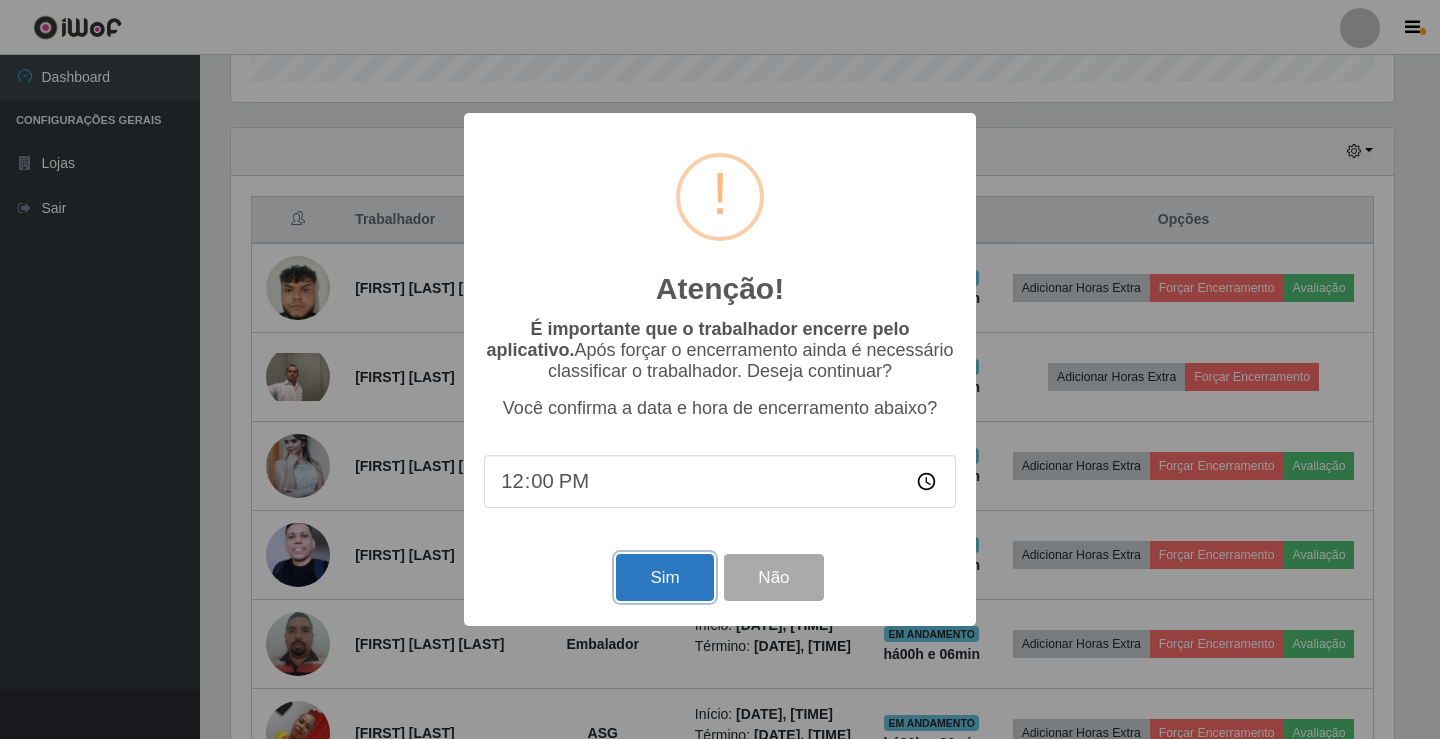 click on "Sim" at bounding box center (664, 577) 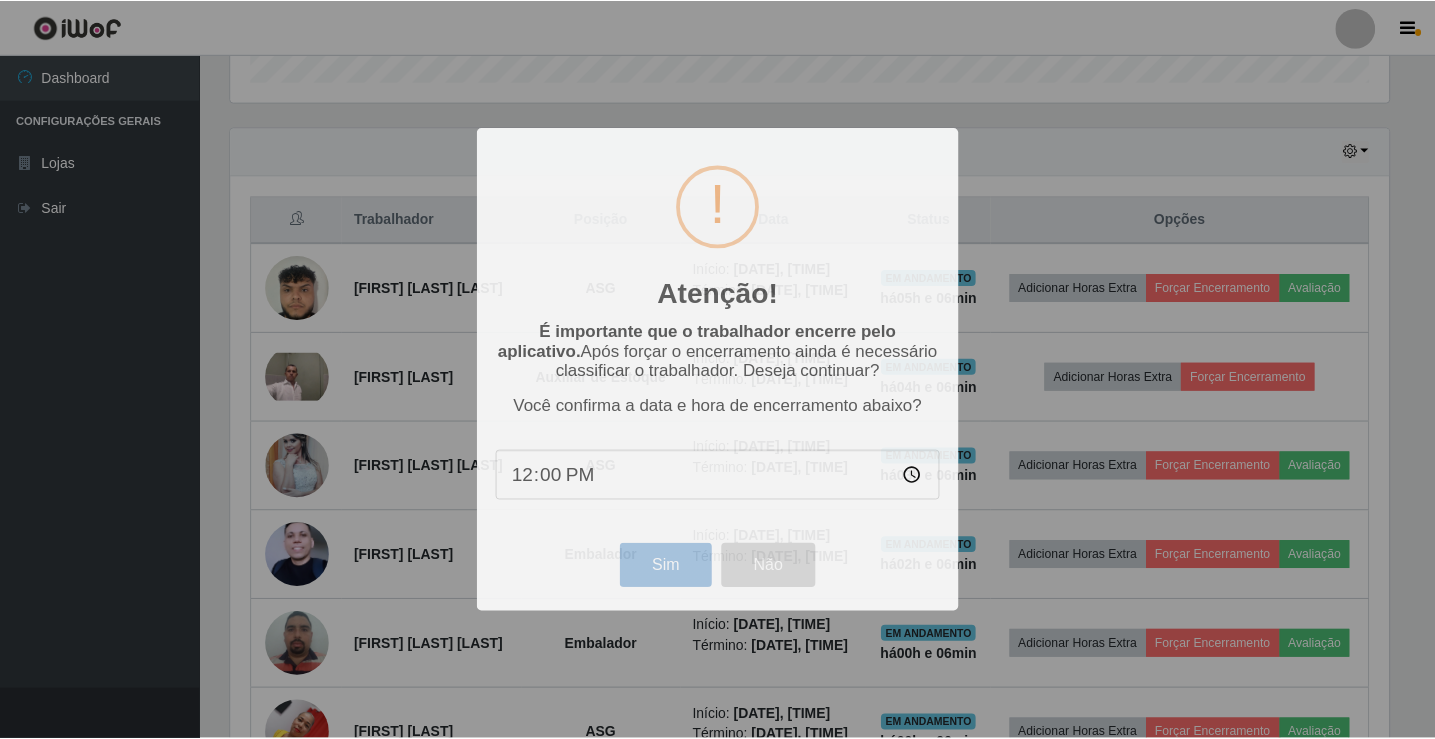 scroll, scrollTop: 999585, scrollLeft: 998827, axis: both 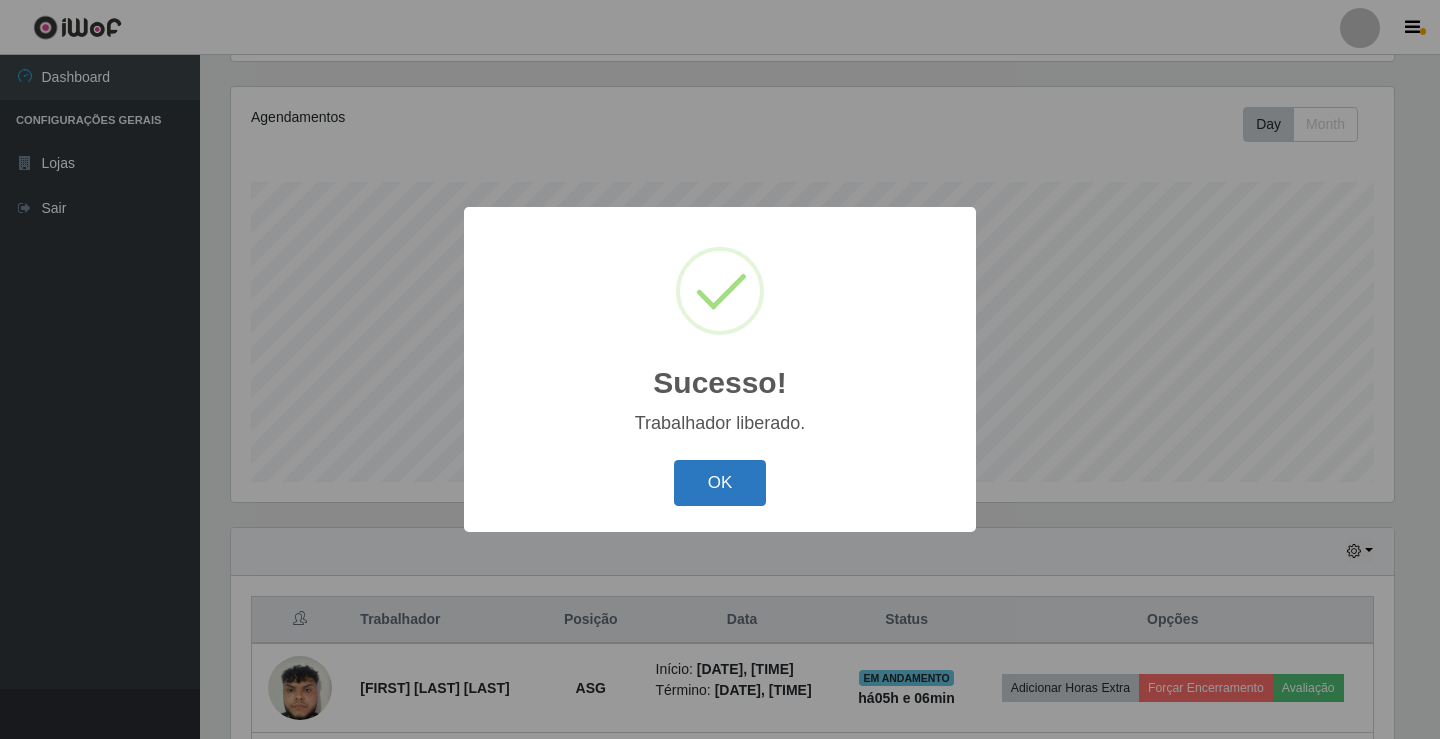 click on "OK" at bounding box center (720, 483) 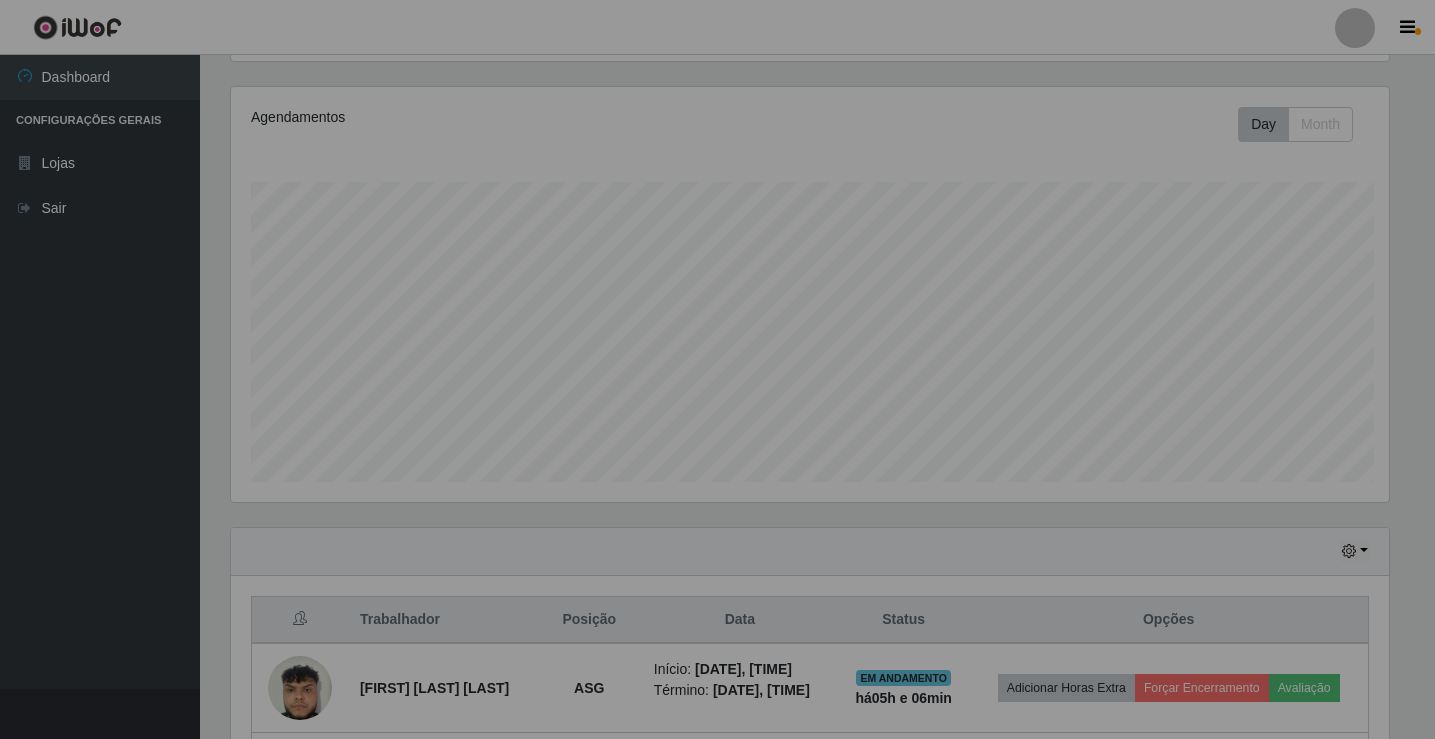 scroll 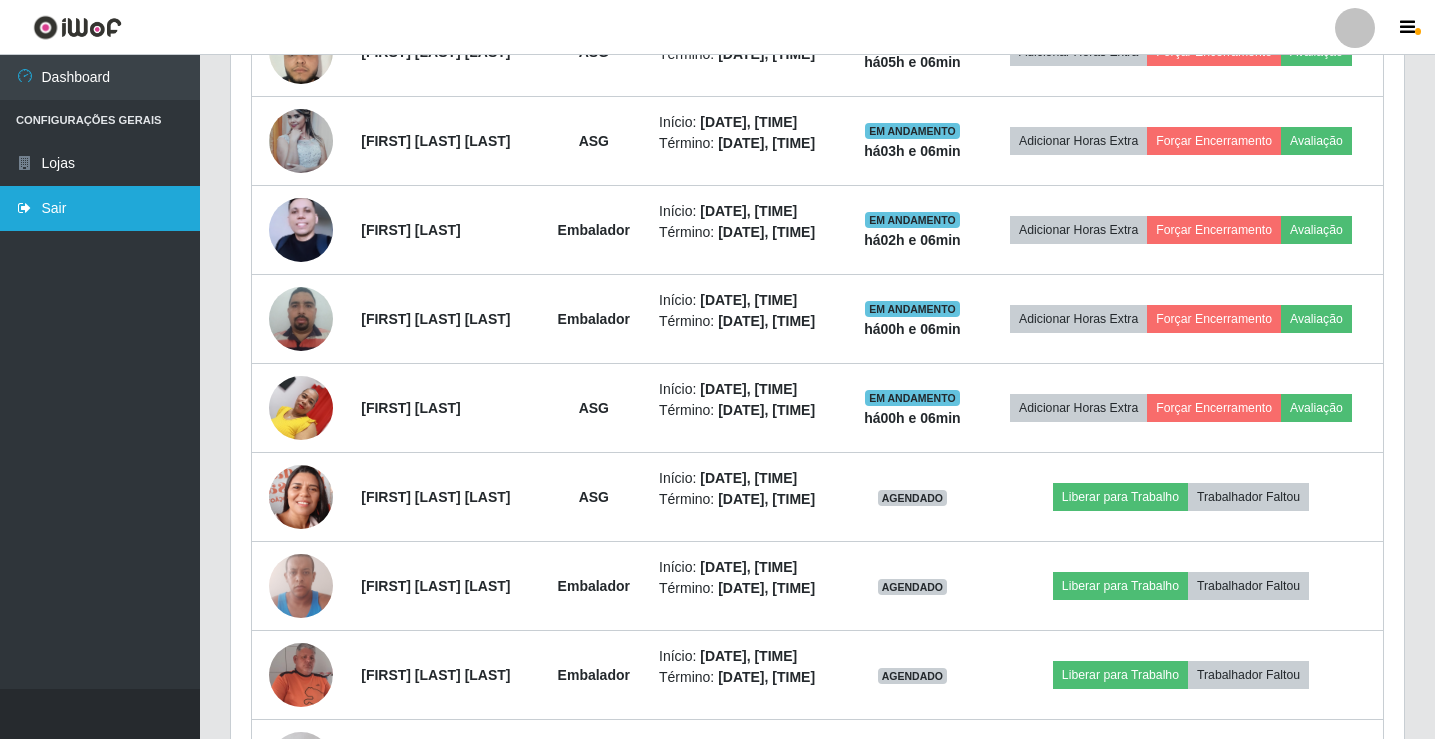 click on "Sair" at bounding box center [100, 208] 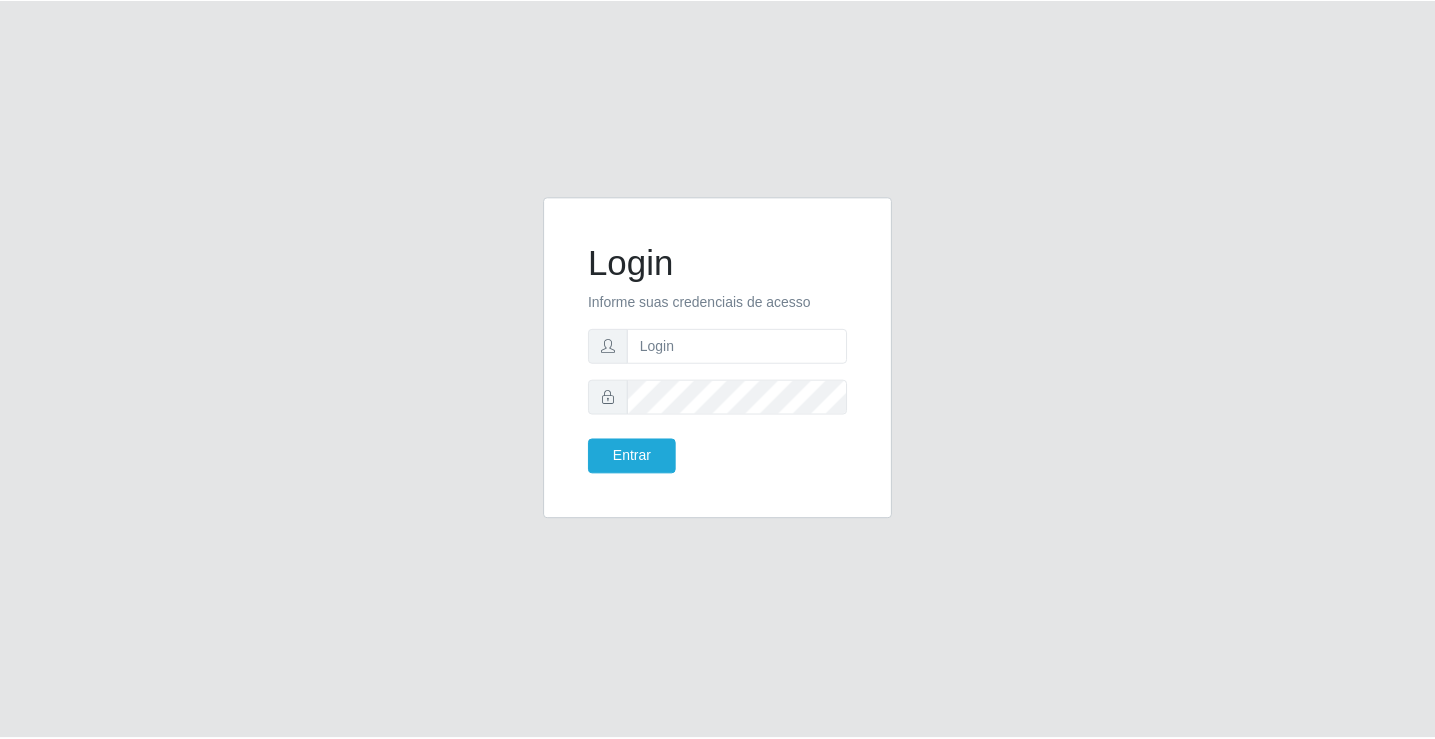 scroll, scrollTop: 0, scrollLeft: 0, axis: both 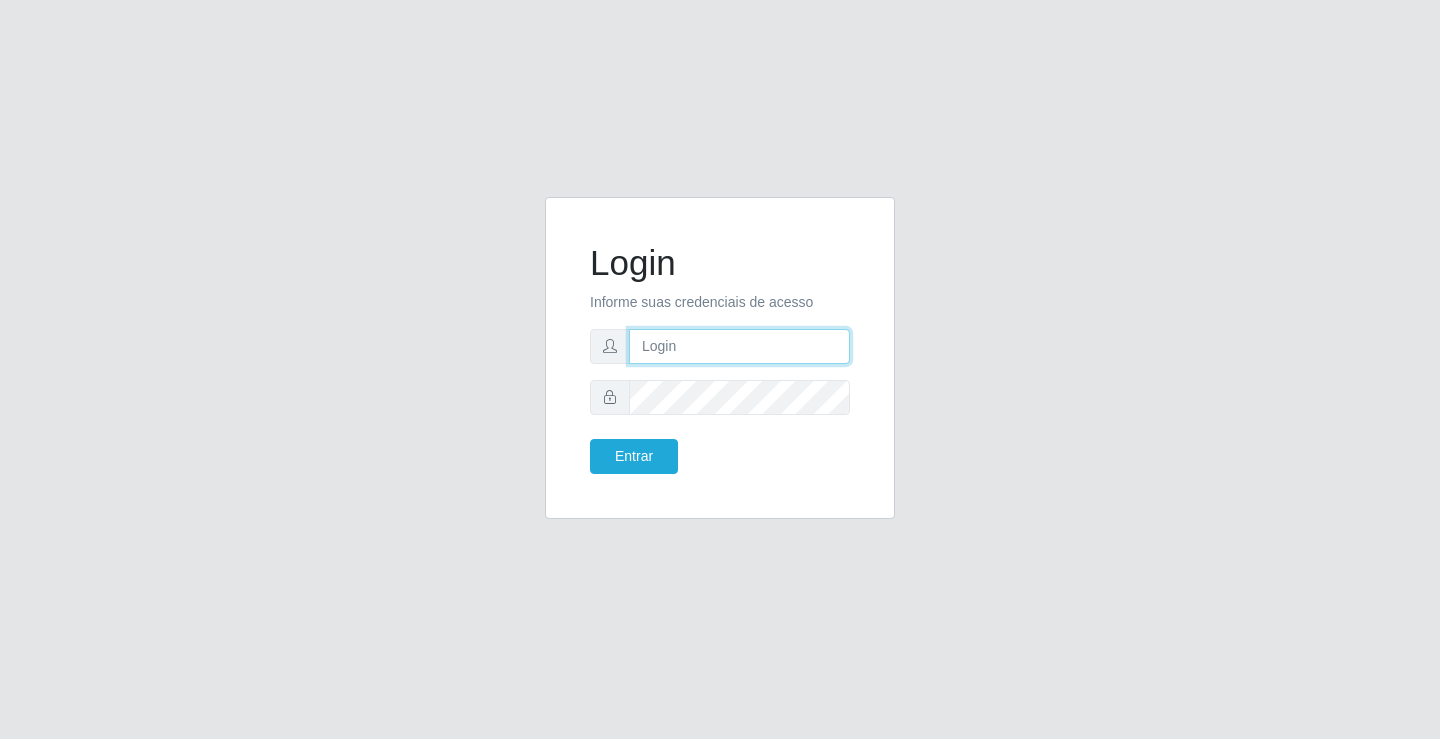 click at bounding box center [739, 346] 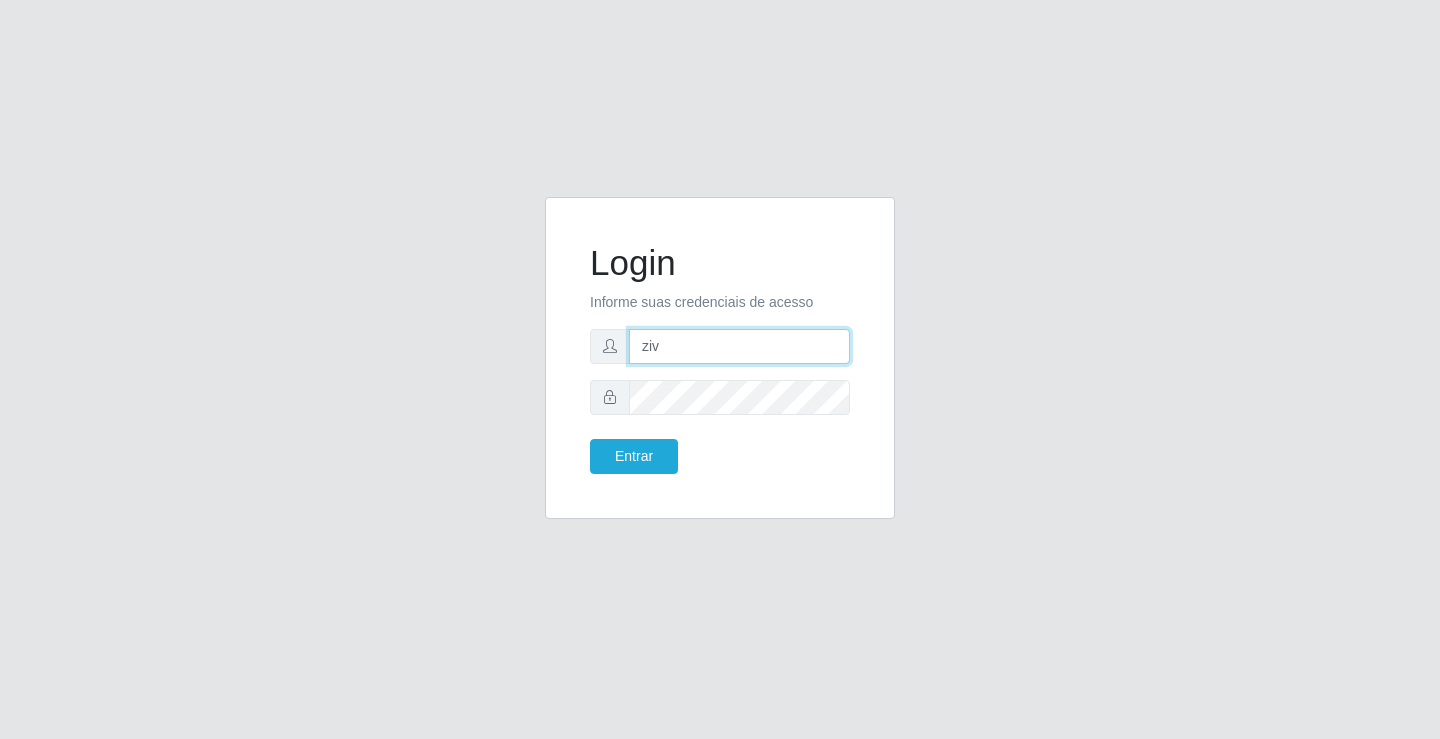 type on "[EMAIL]" 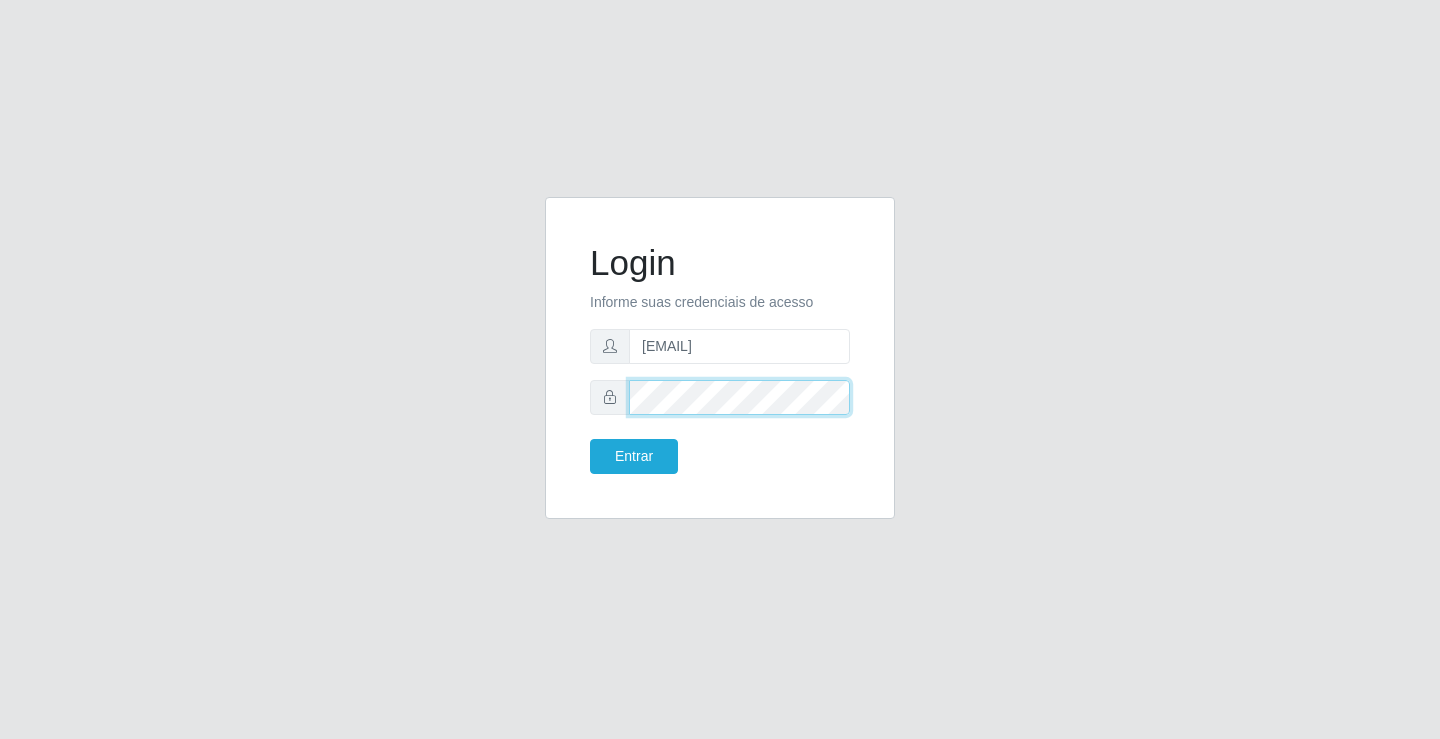 click on "Entrar" at bounding box center [634, 456] 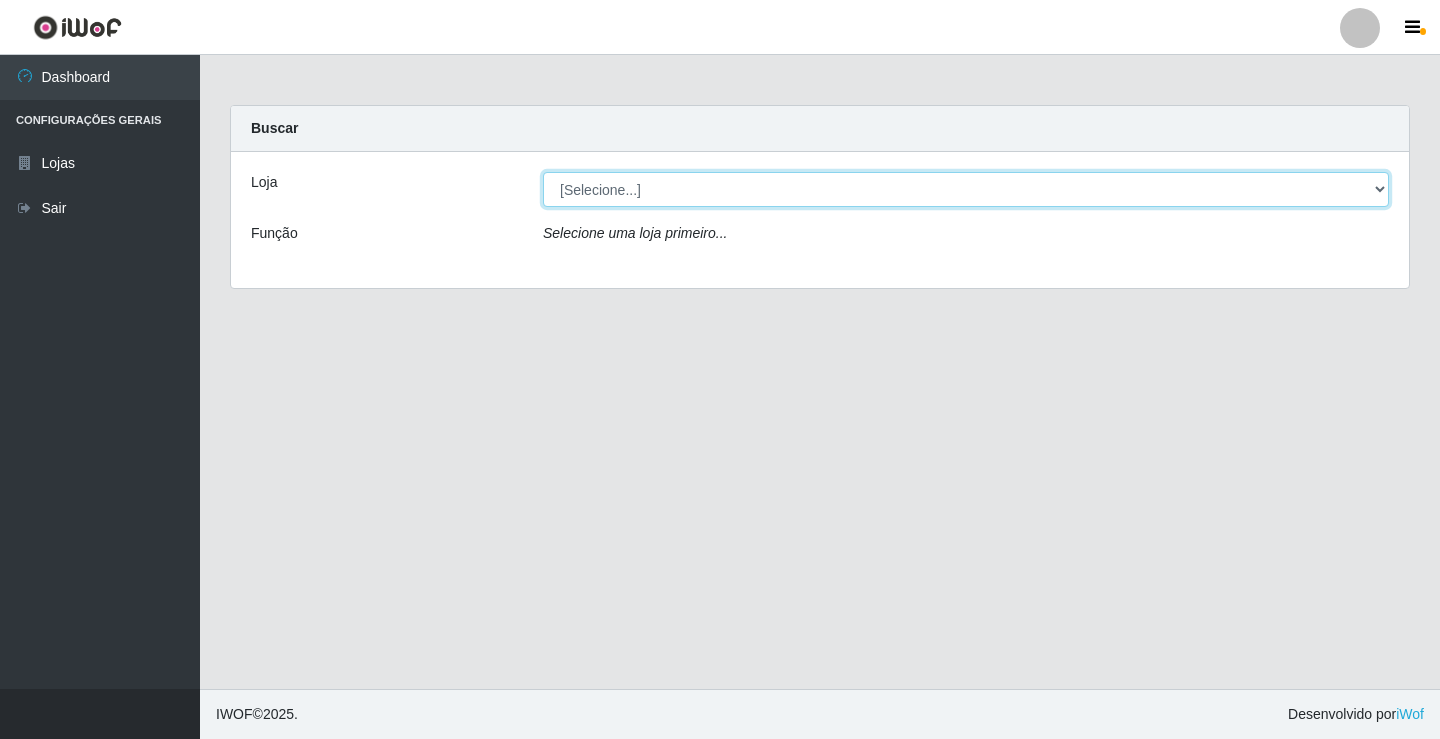 click on "[Selecione...] Ideal - [CITY]" at bounding box center (966, 189) 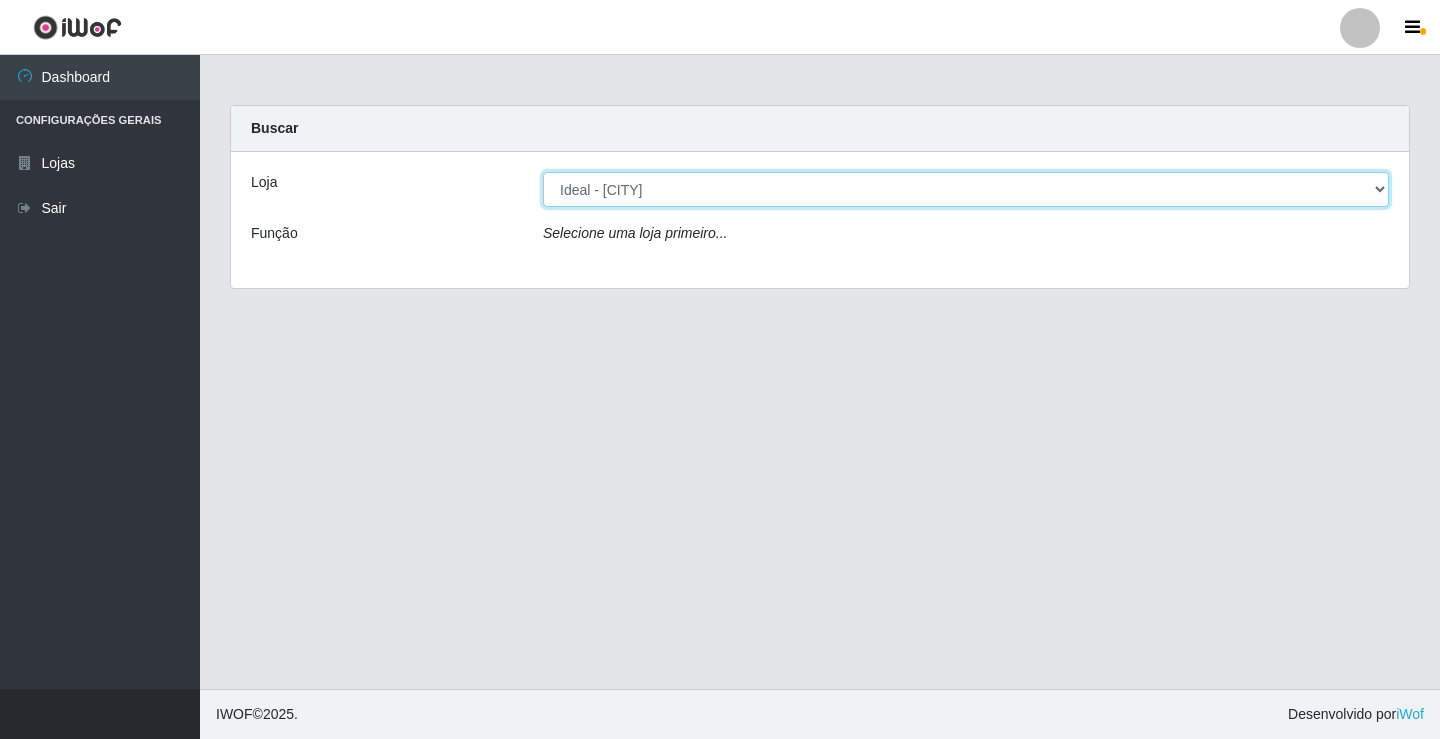 click on "[Selecione...] Ideal - [CITY]" at bounding box center (966, 189) 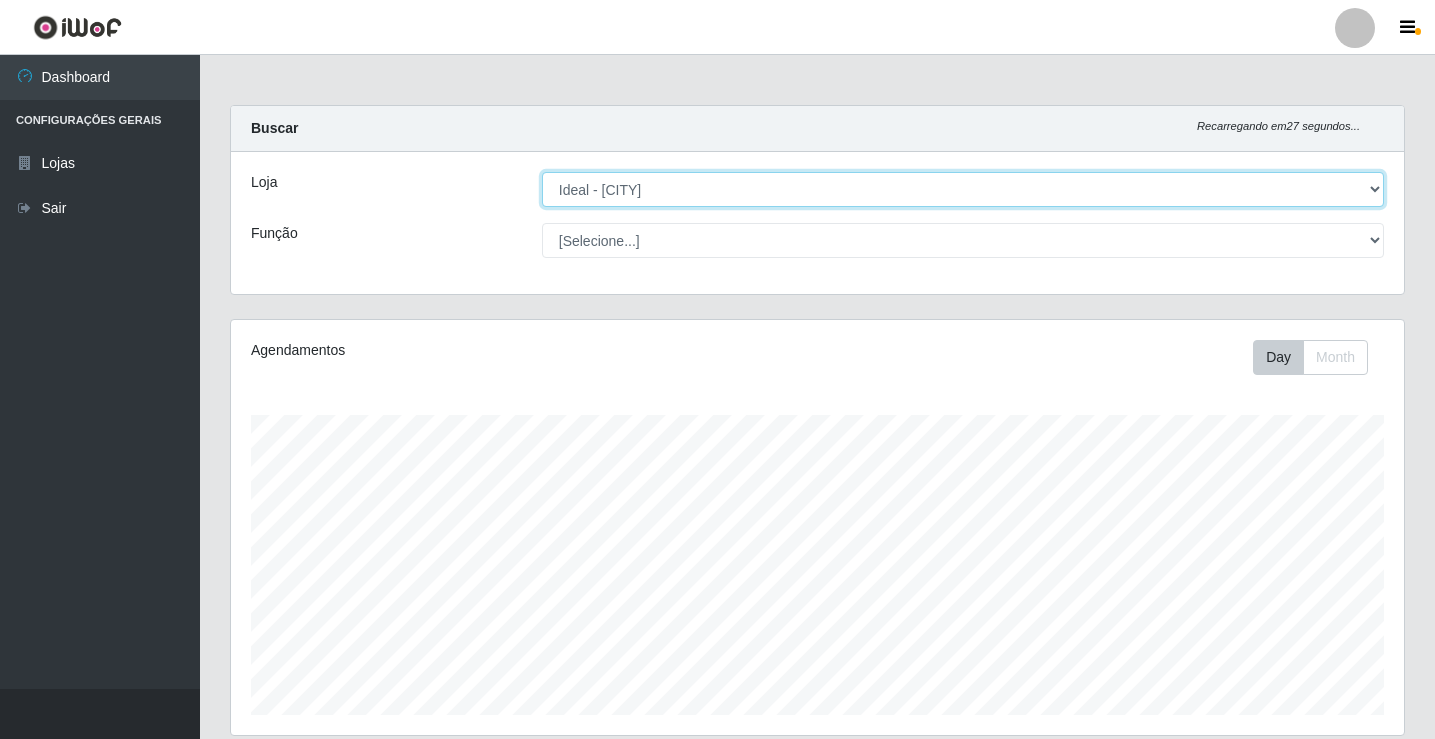 scroll, scrollTop: 999585, scrollLeft: 998827, axis: both 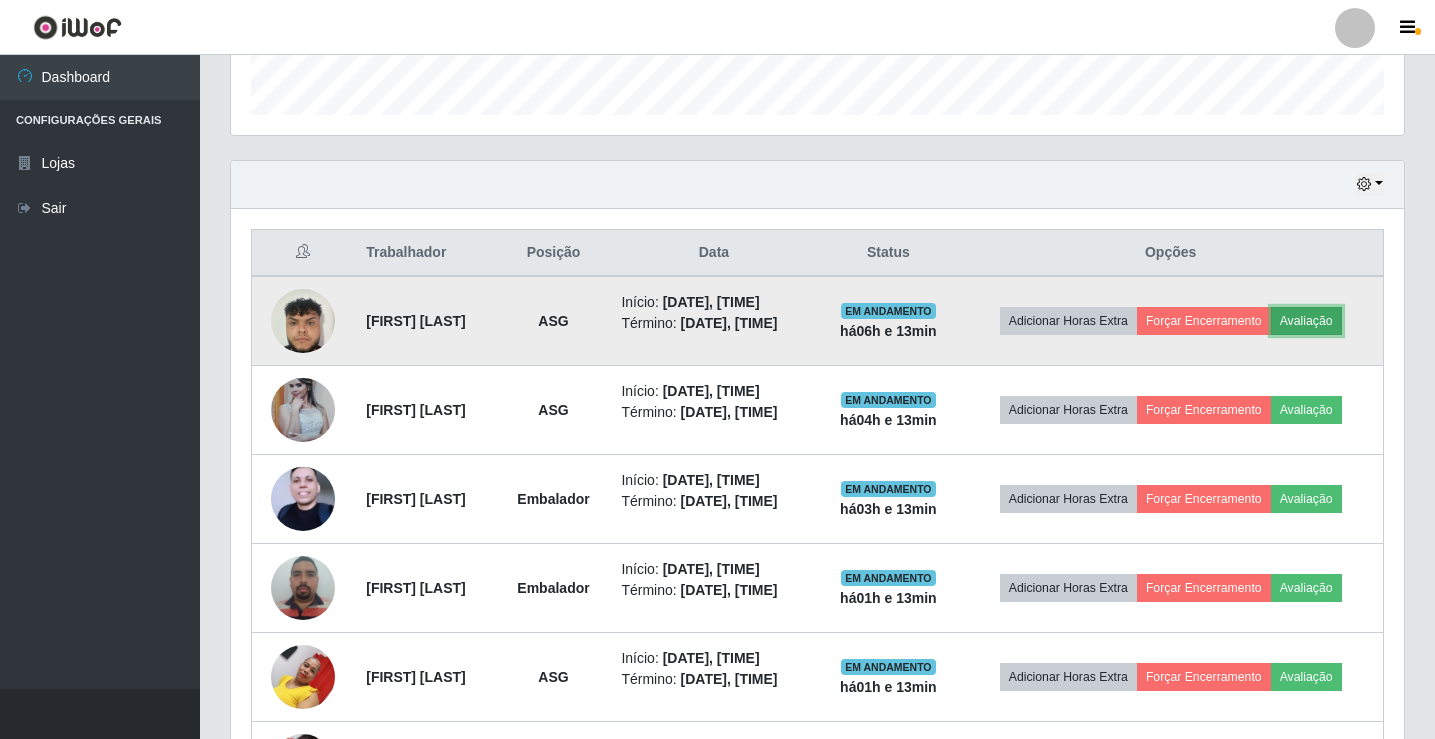 click on "Avaliação" at bounding box center [1306, 321] 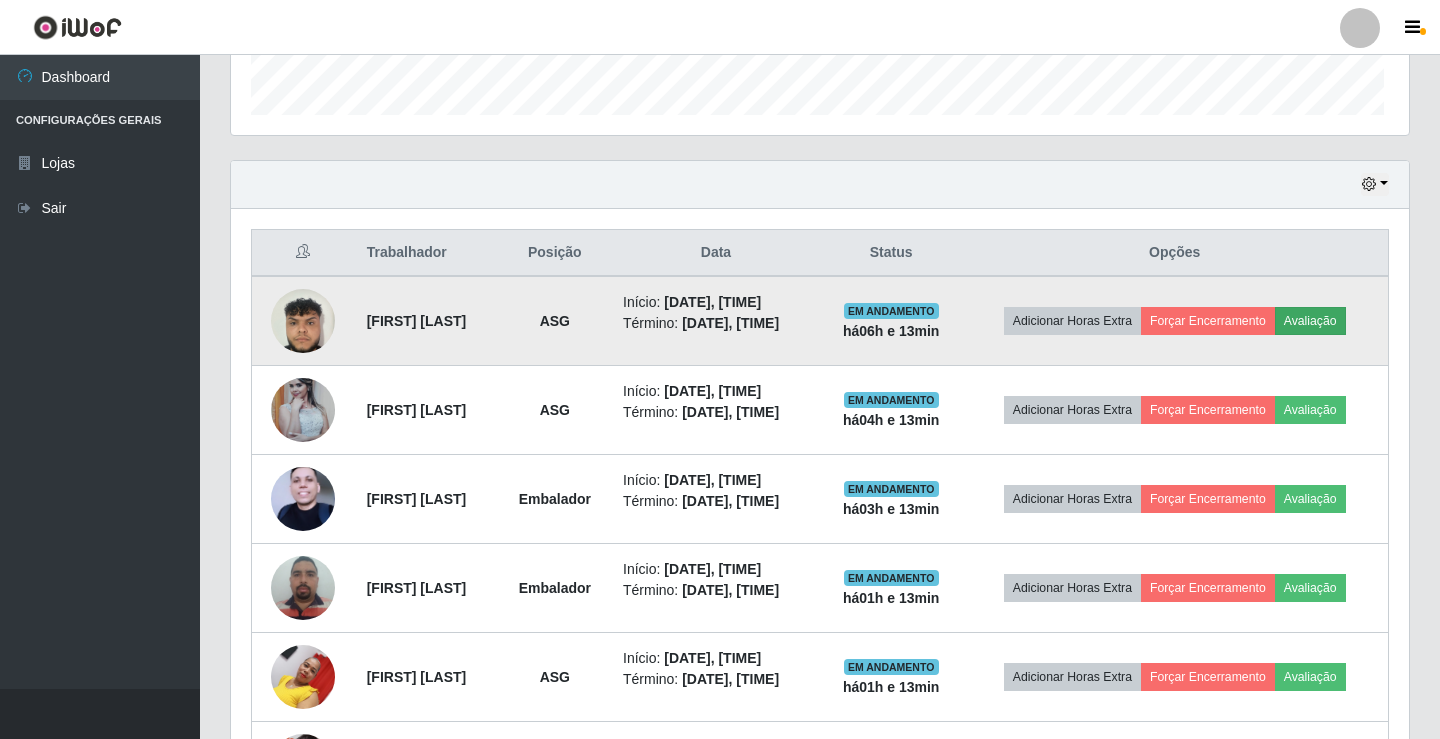 scroll, scrollTop: 999585, scrollLeft: 998837, axis: both 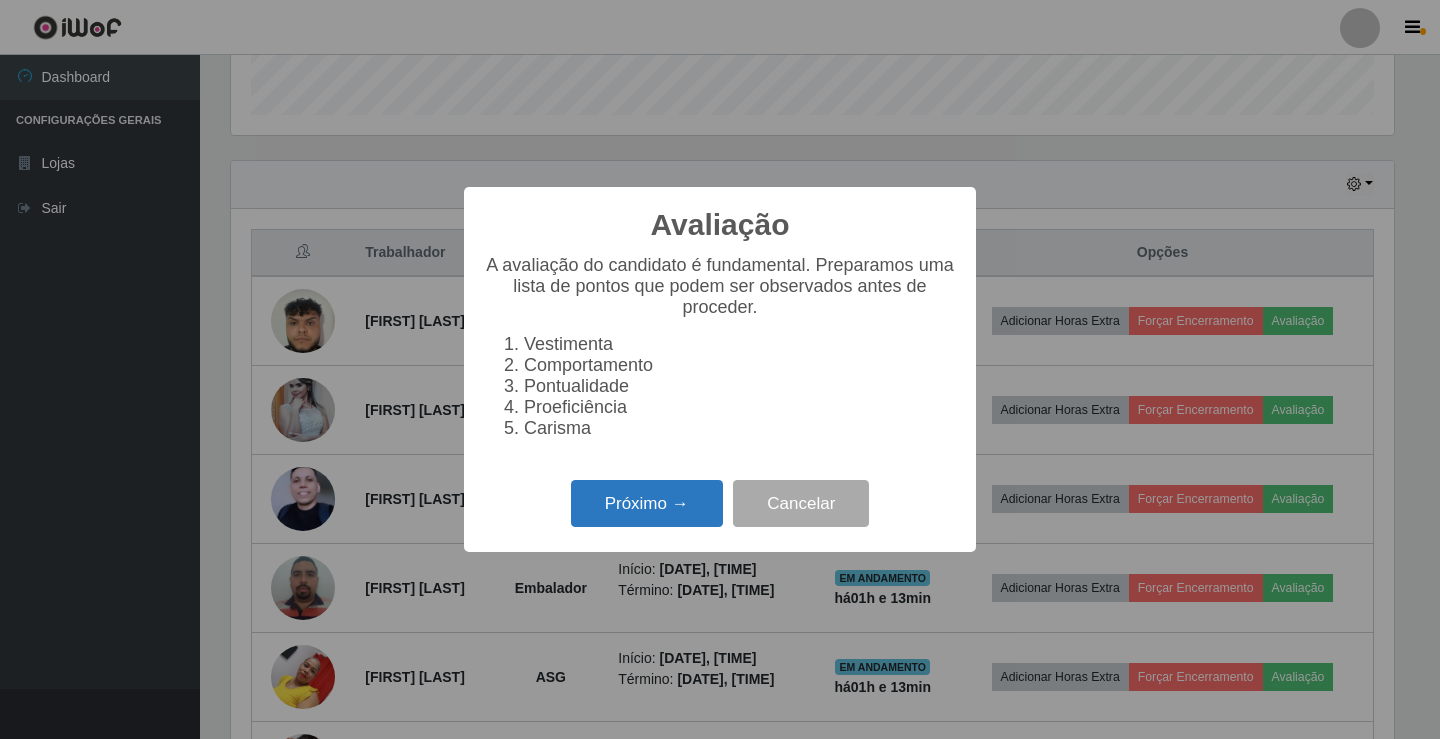 click on "Próximo →" at bounding box center [647, 503] 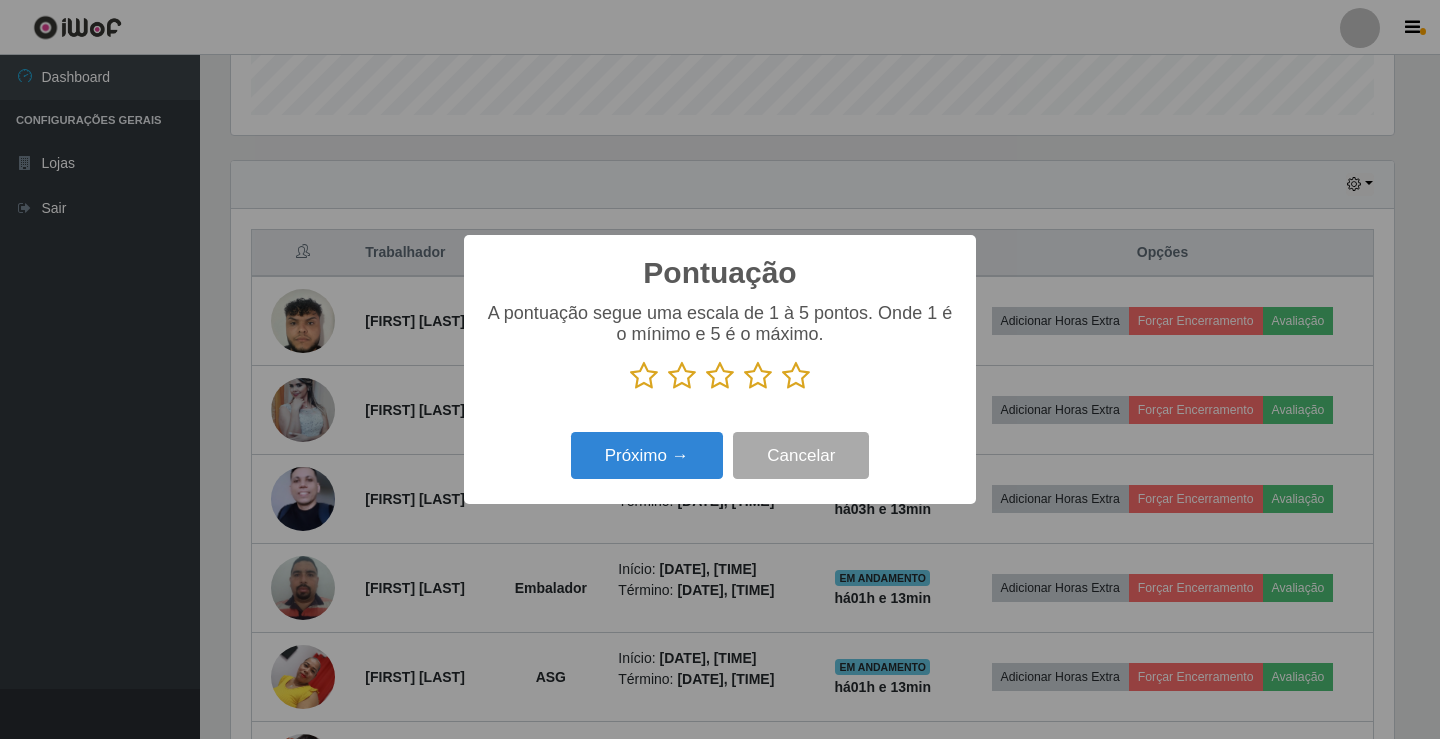 scroll, scrollTop: 999585, scrollLeft: 998837, axis: both 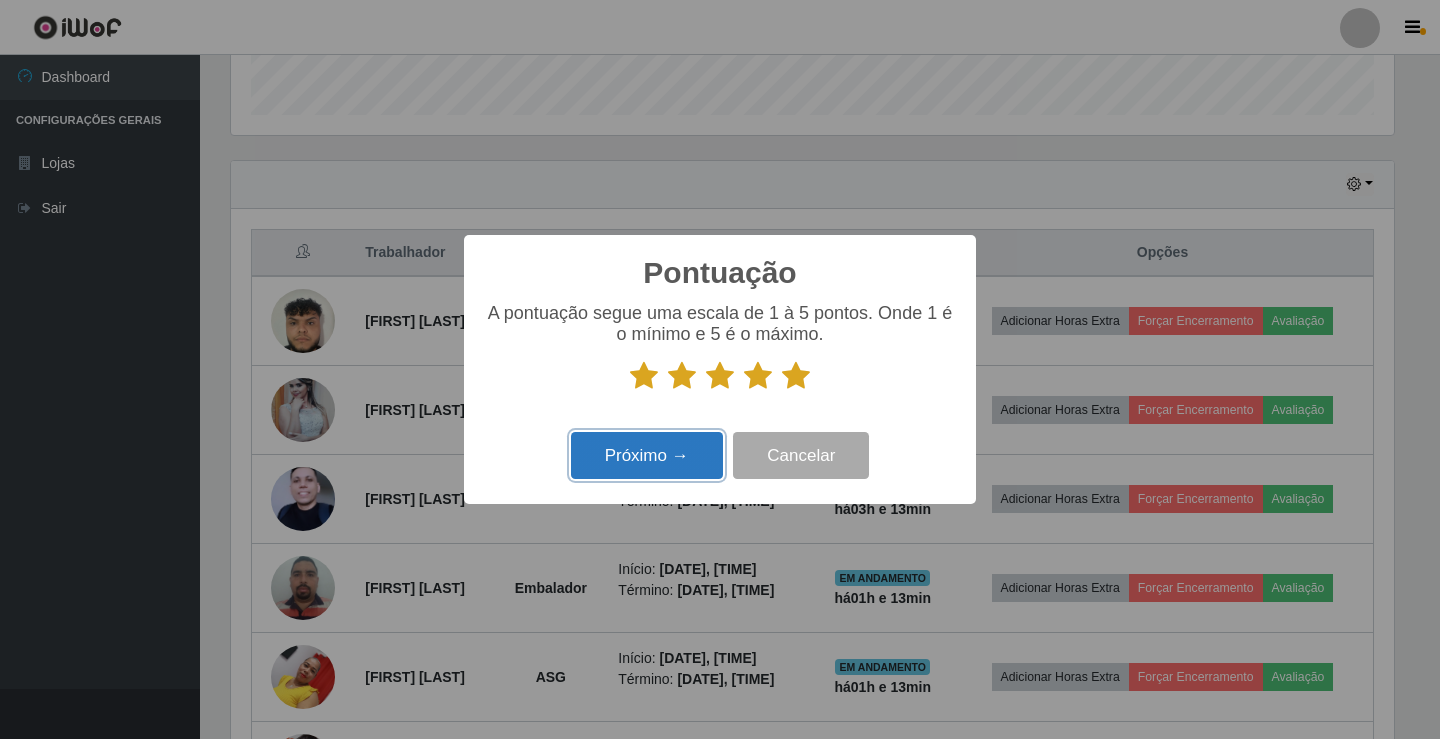 click on "Próximo →" at bounding box center (647, 455) 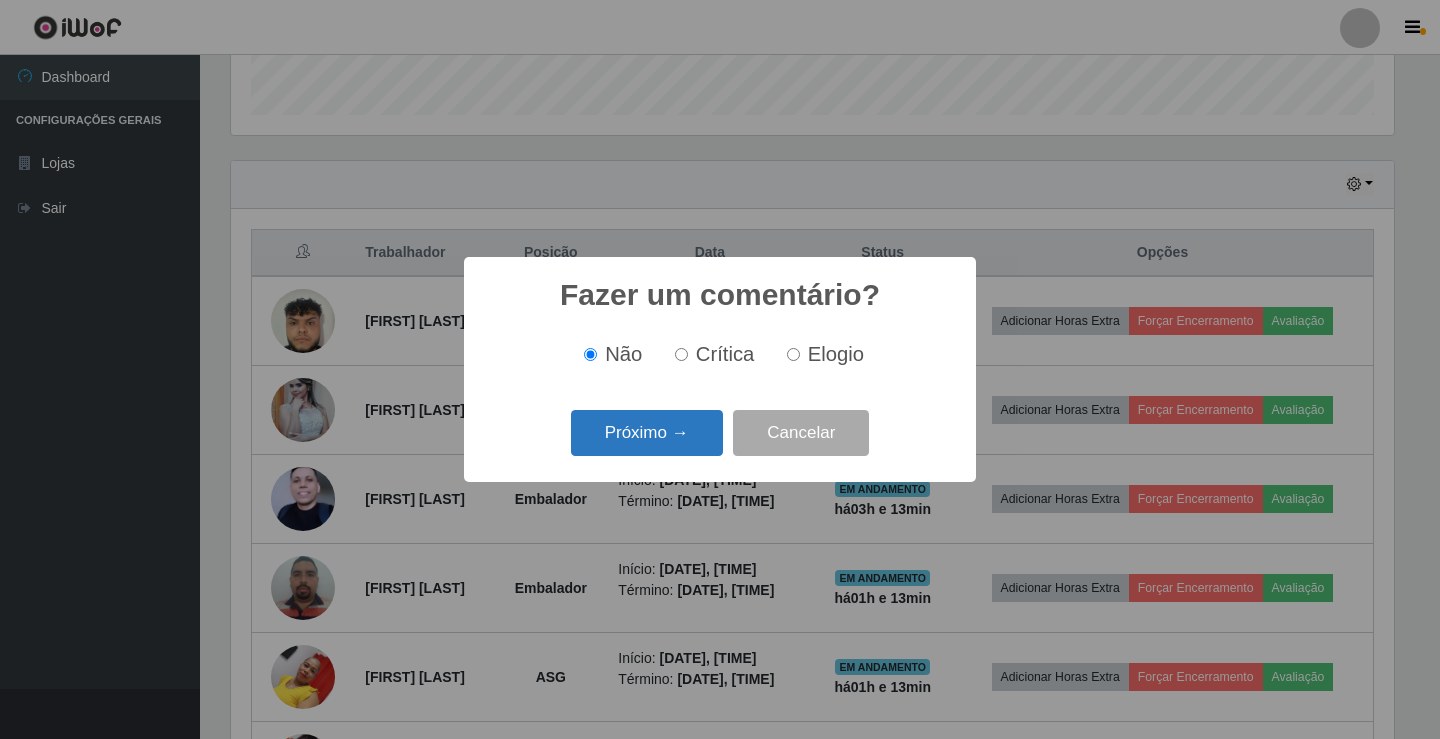 click on "Próximo →" at bounding box center [647, 433] 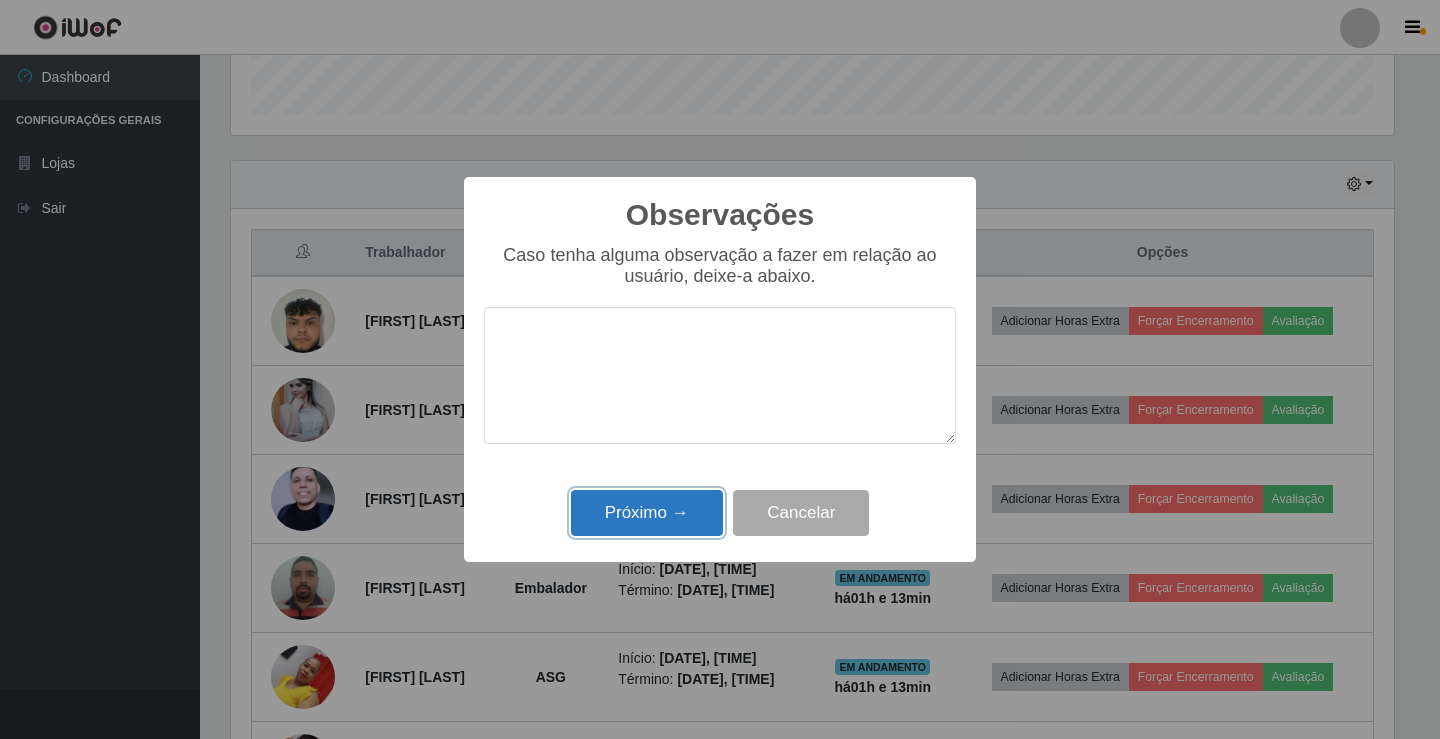 click on "Próximo →" at bounding box center [647, 513] 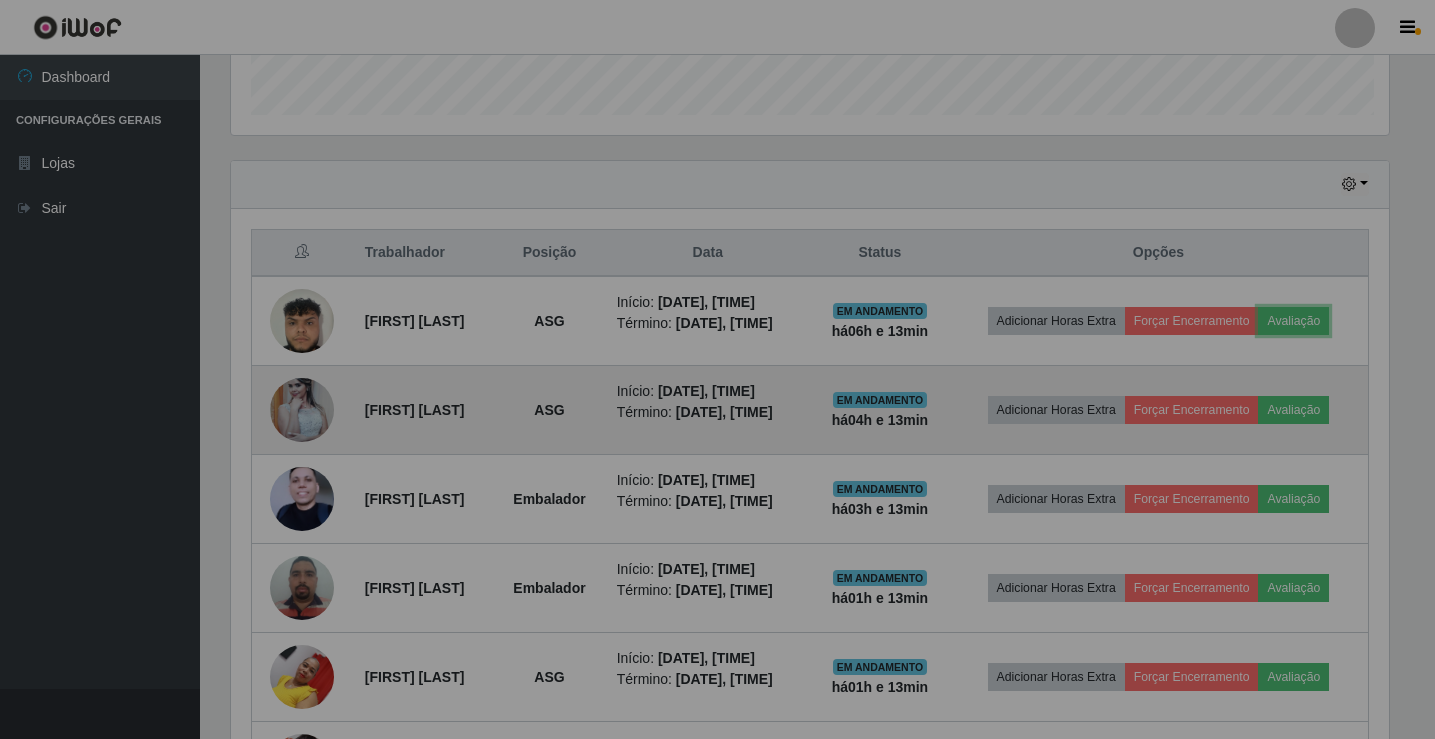 scroll, scrollTop: 999585, scrollLeft: 998827, axis: both 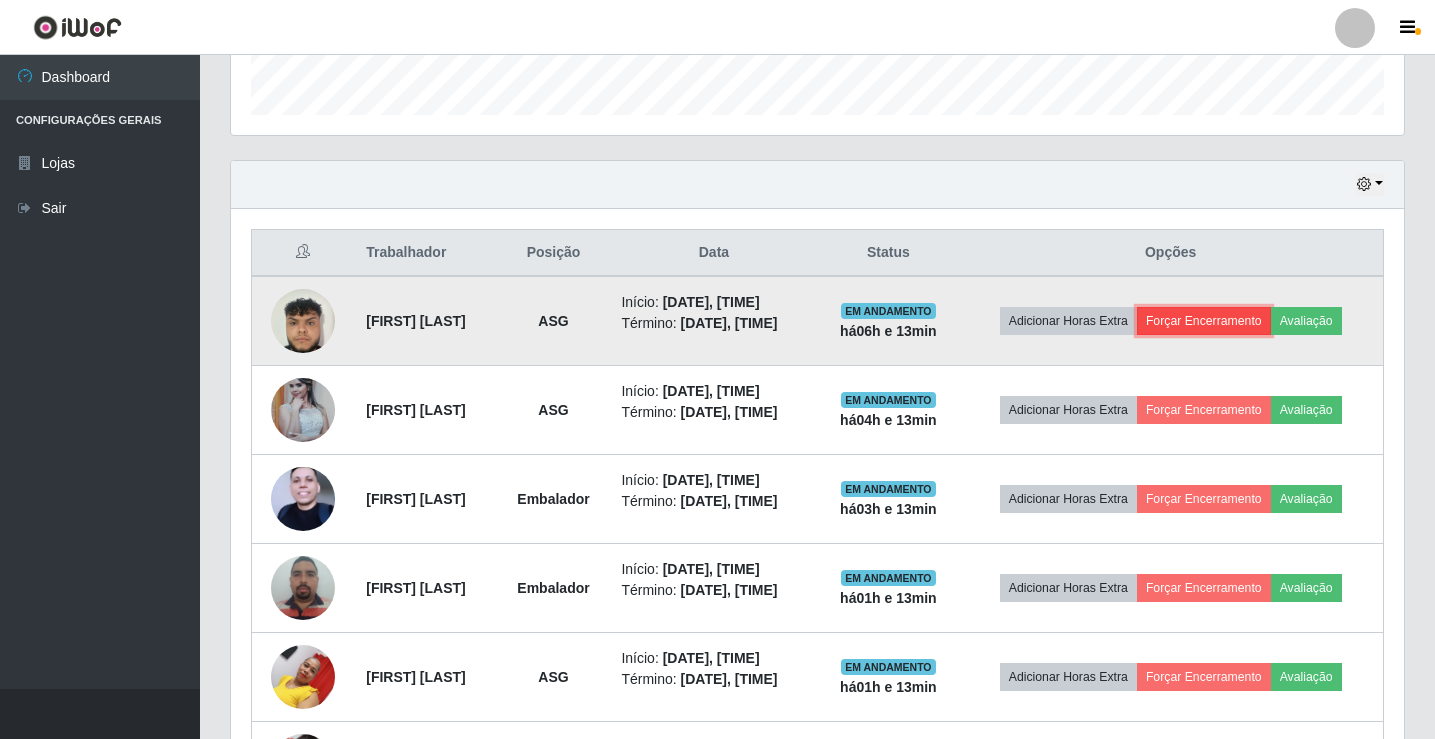 click on "Forçar Encerramento" at bounding box center (1204, 321) 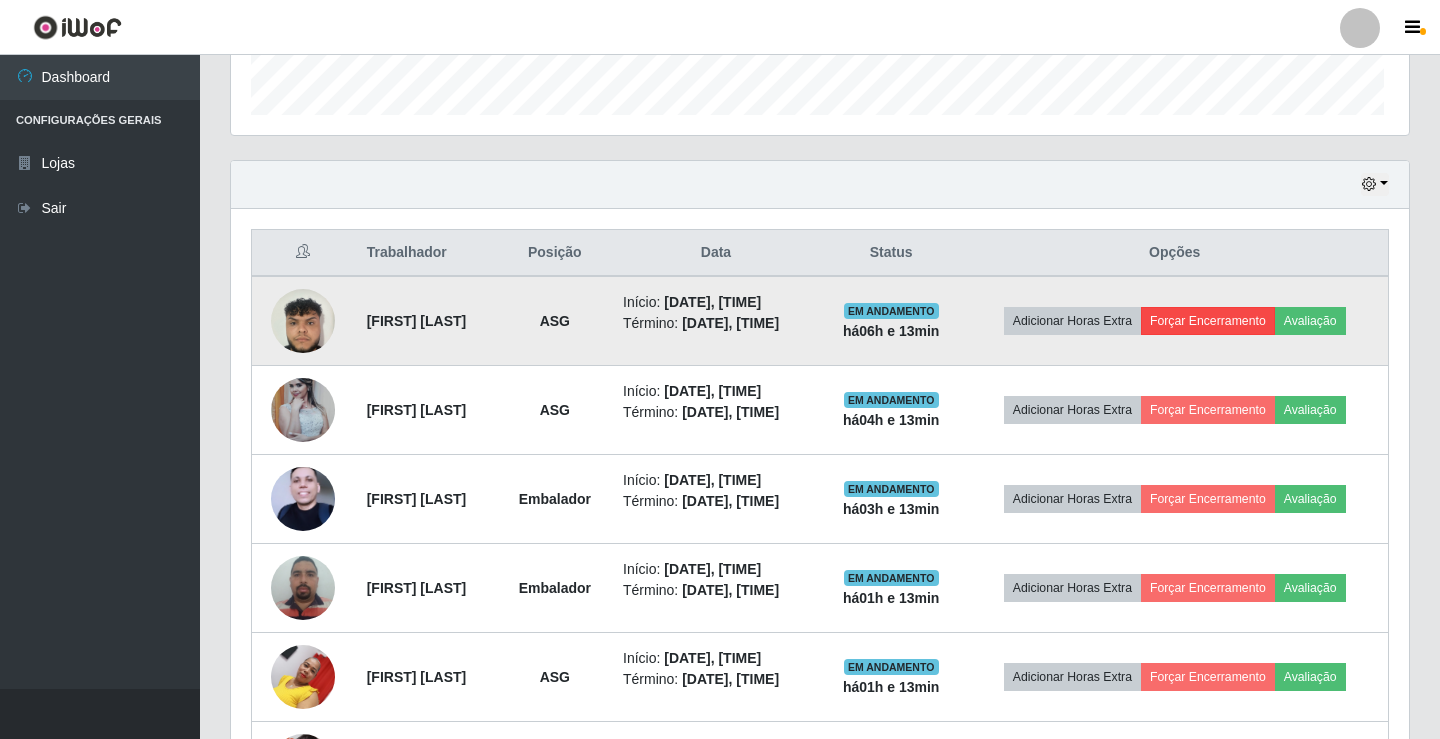 scroll, scrollTop: 999585, scrollLeft: 998837, axis: both 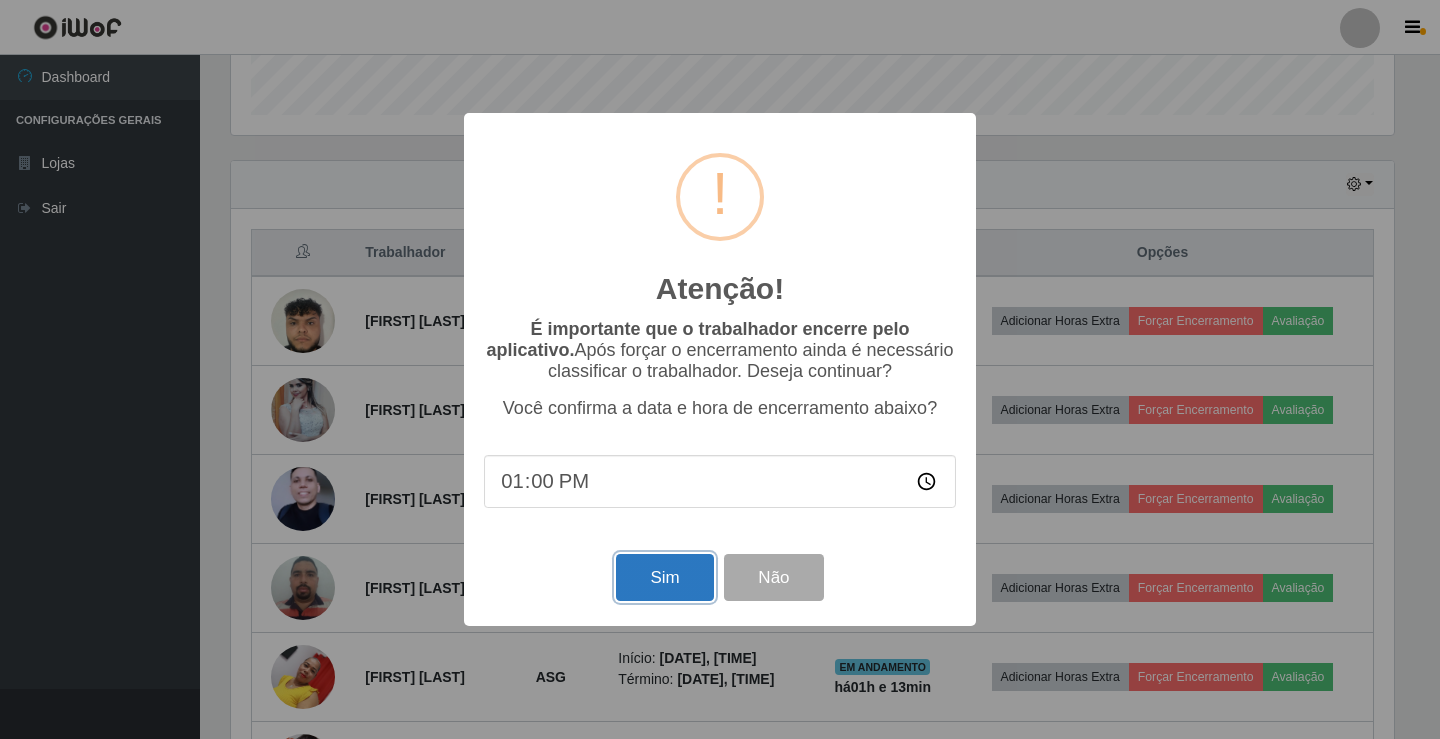 click on "Sim" at bounding box center (664, 577) 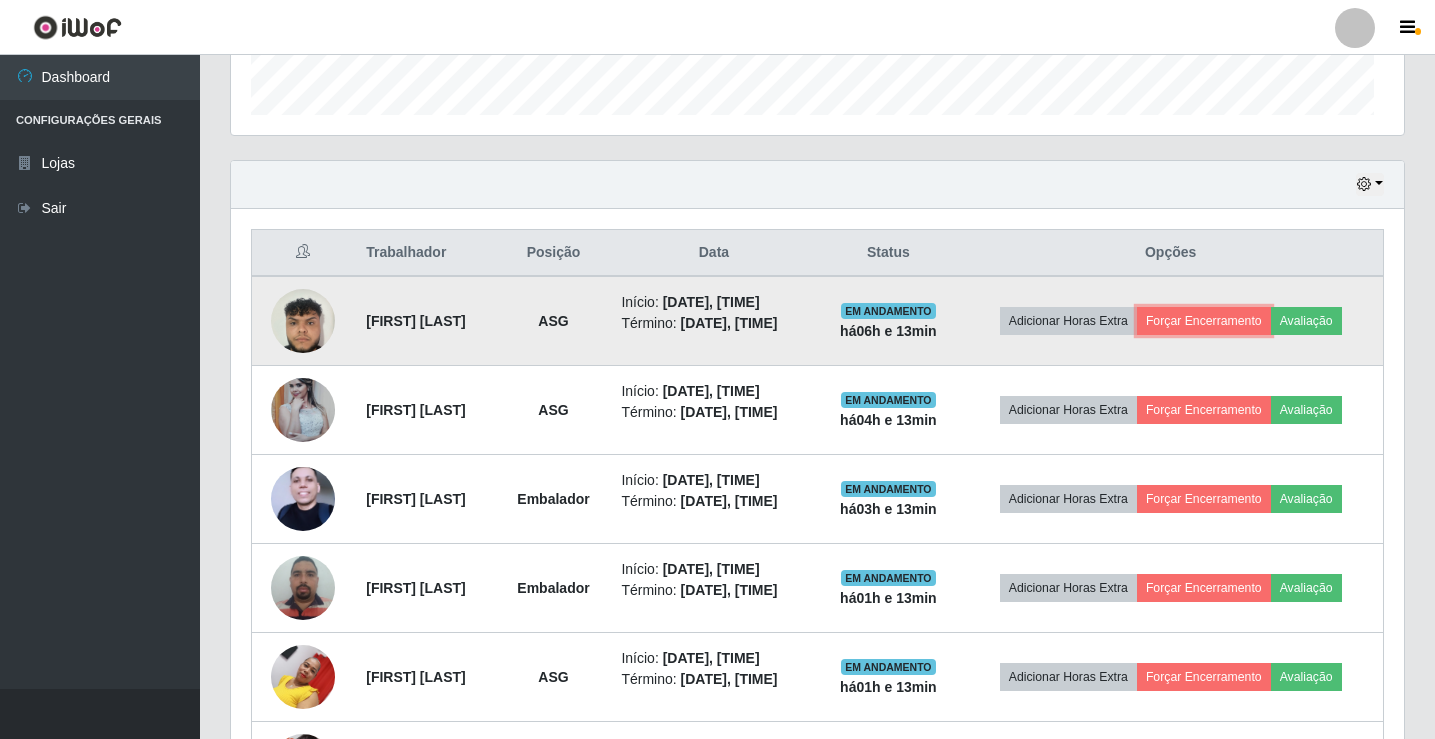 scroll, scrollTop: 999585, scrollLeft: 998827, axis: both 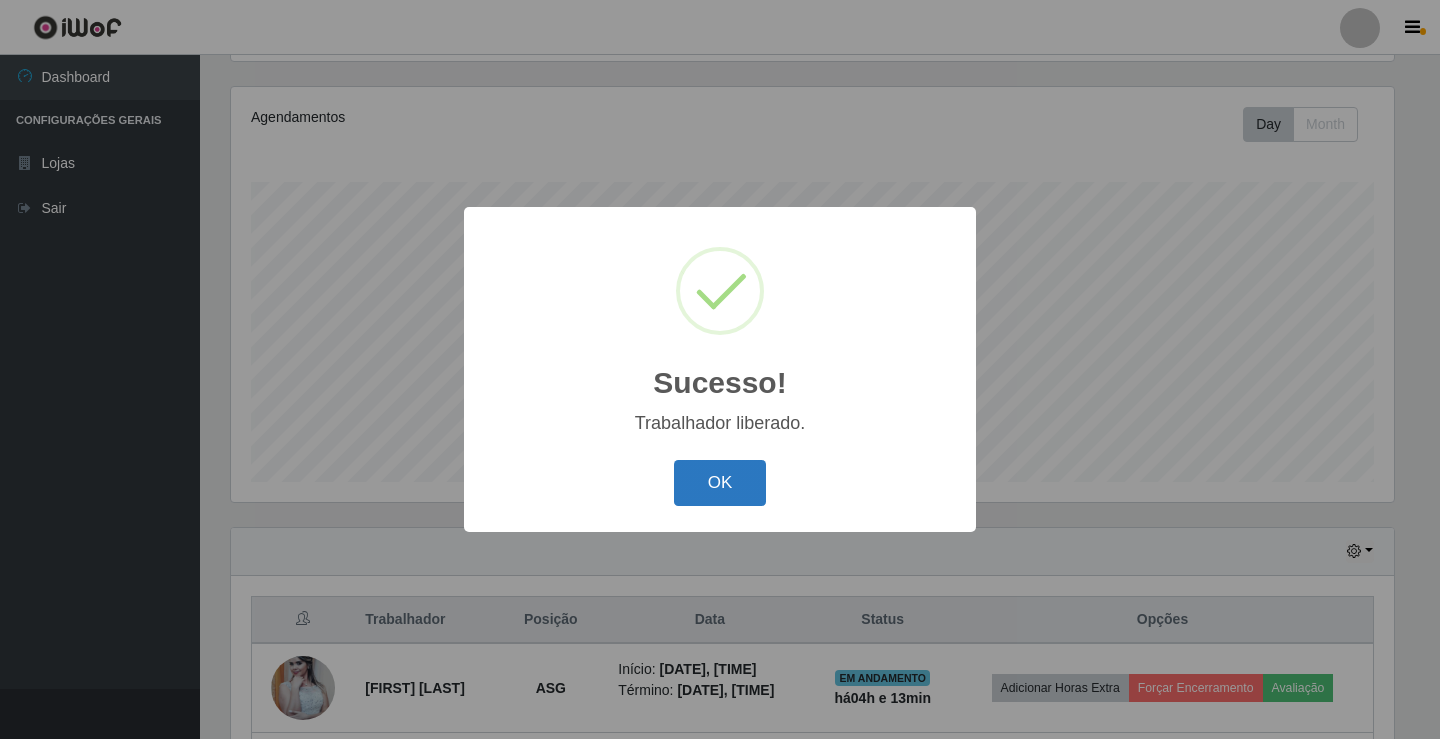 click on "OK" at bounding box center [720, 483] 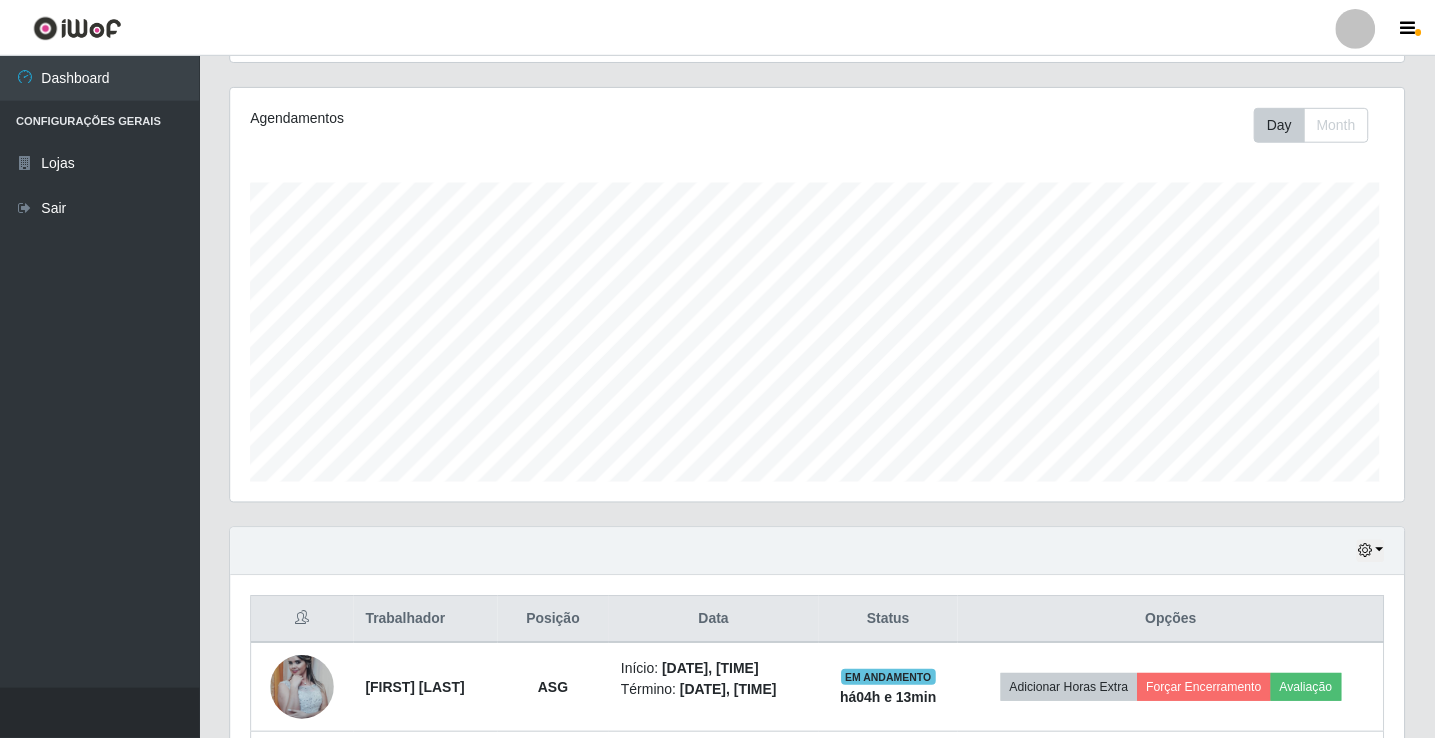 scroll, scrollTop: 999585, scrollLeft: 998827, axis: both 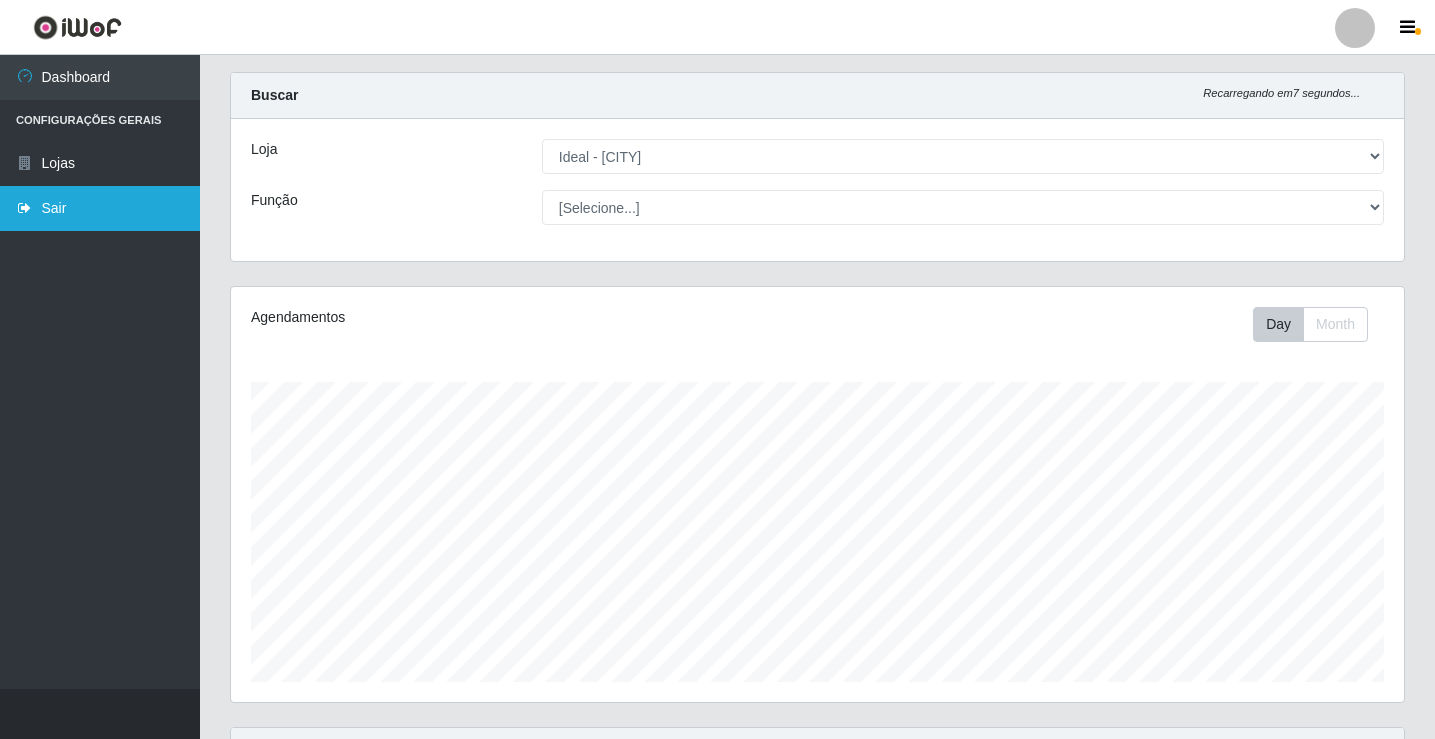 click at bounding box center [25, 208] 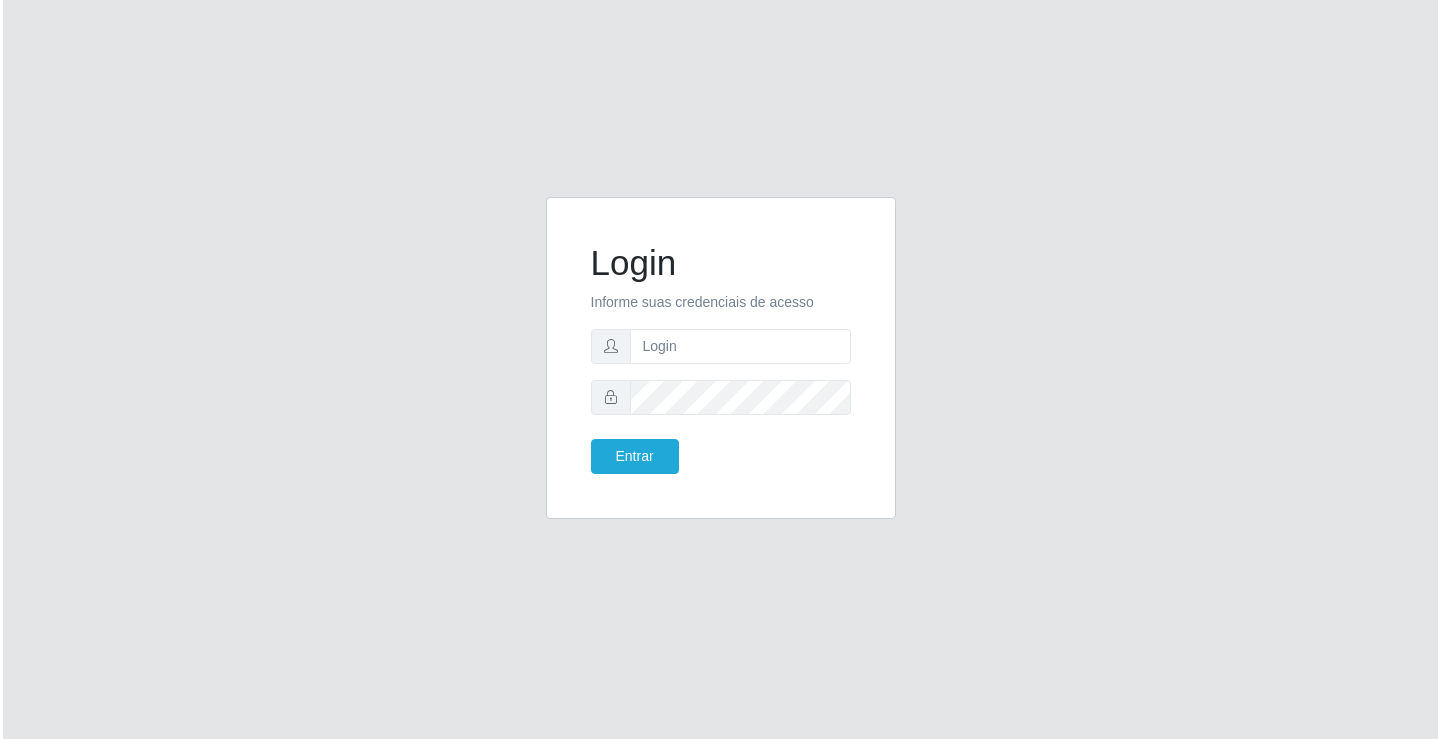 scroll, scrollTop: 0, scrollLeft: 0, axis: both 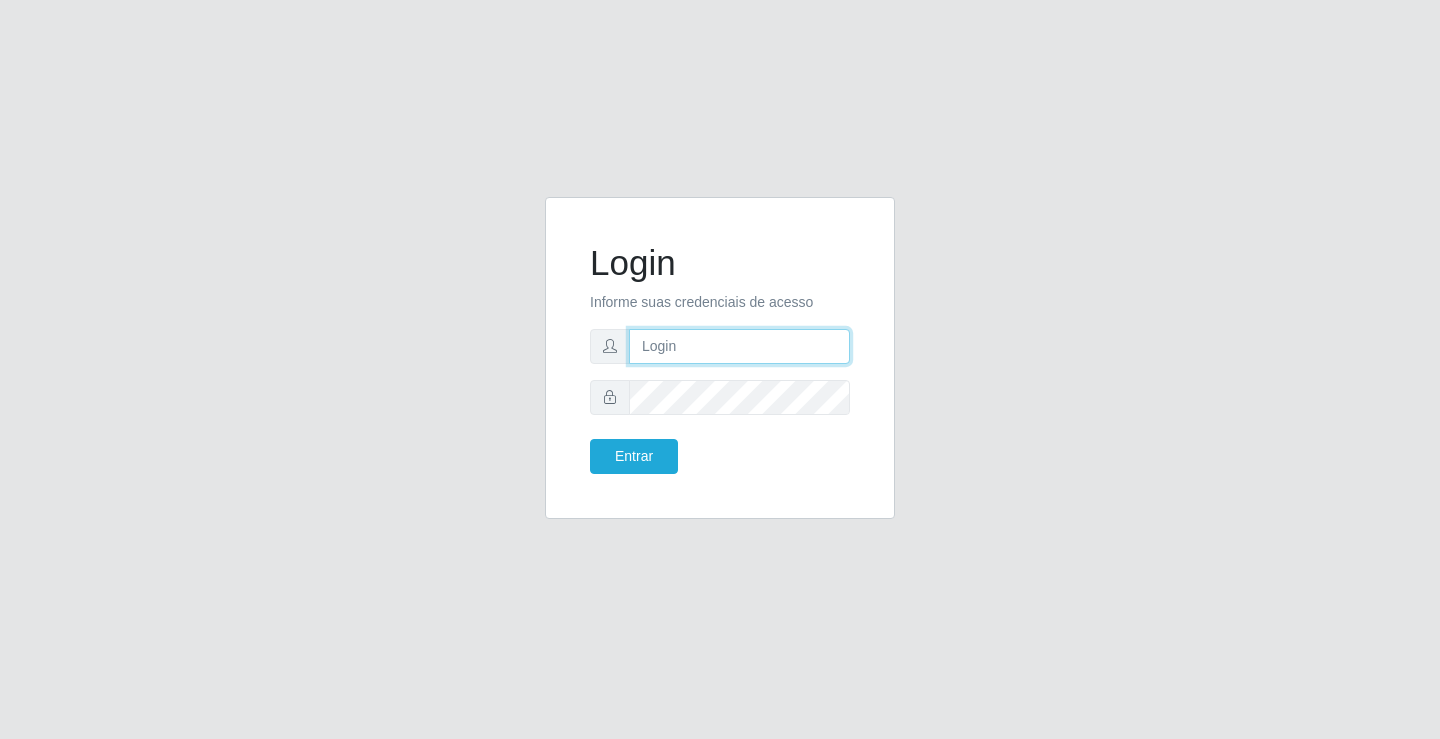 click at bounding box center [739, 346] 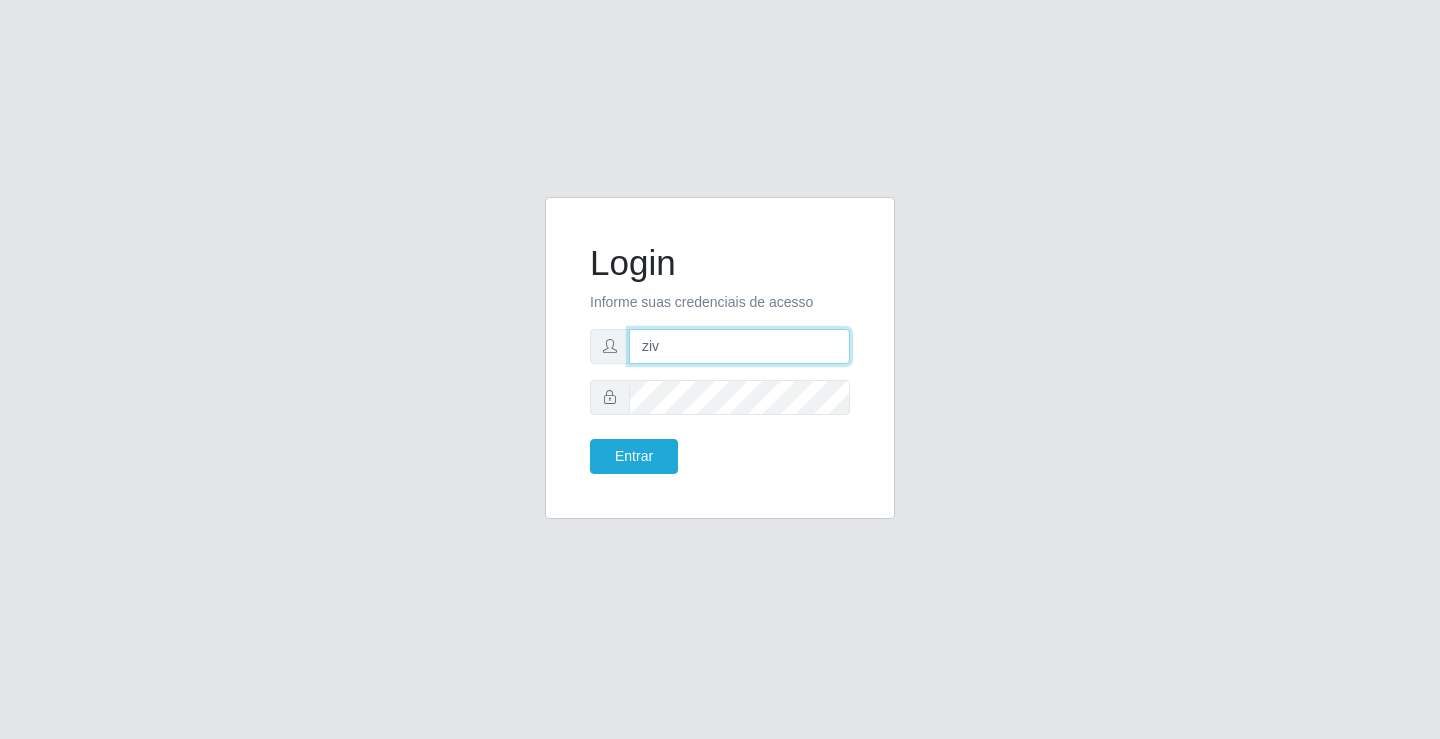 type on "[EMAIL]" 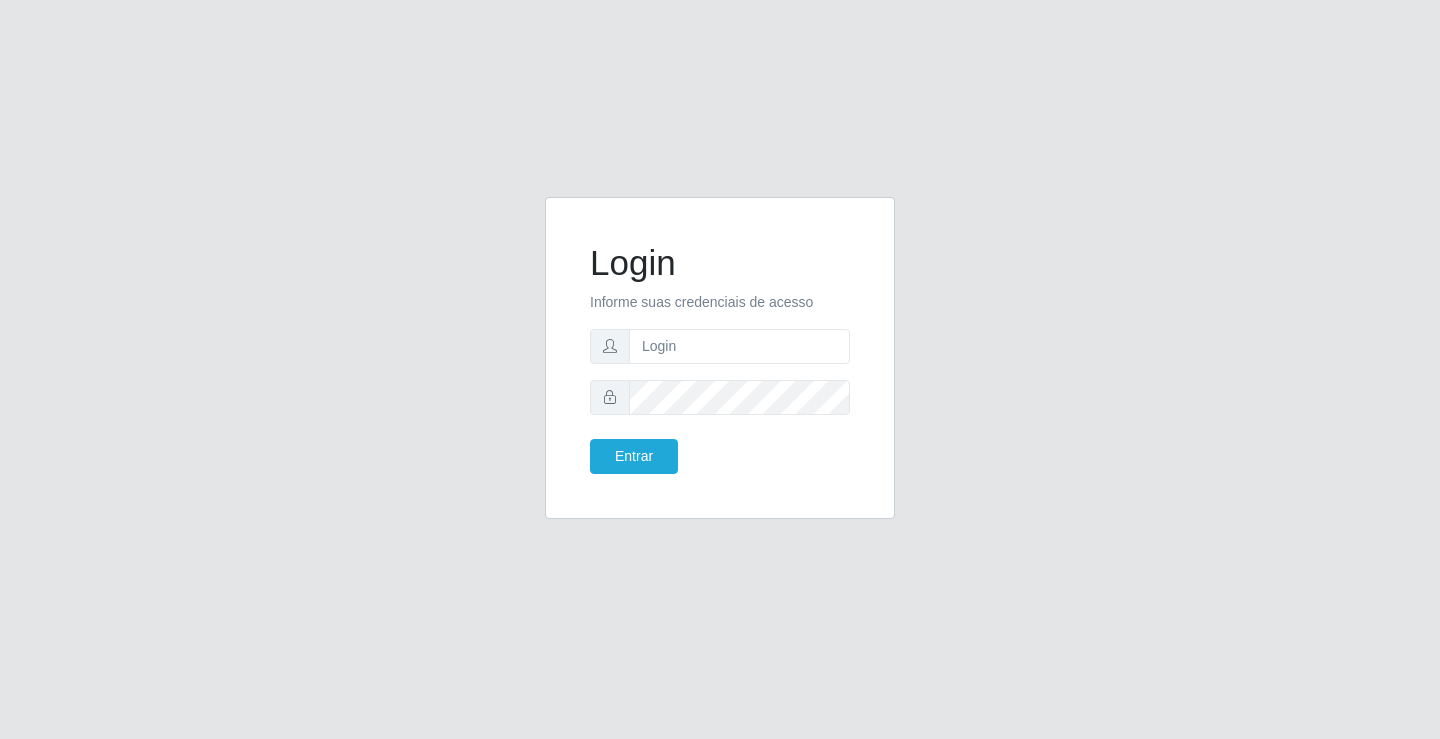 scroll, scrollTop: 0, scrollLeft: 0, axis: both 